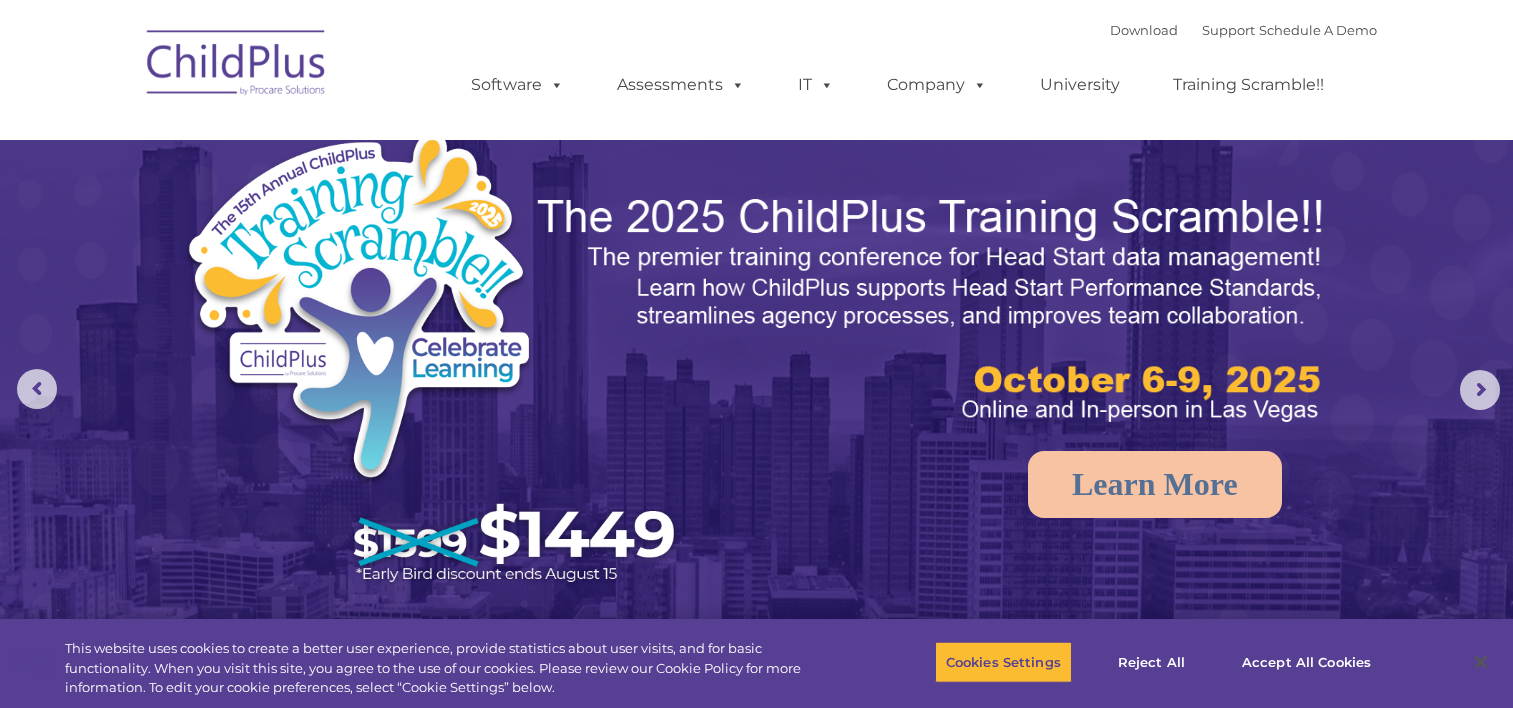scroll, scrollTop: 0, scrollLeft: 0, axis: both 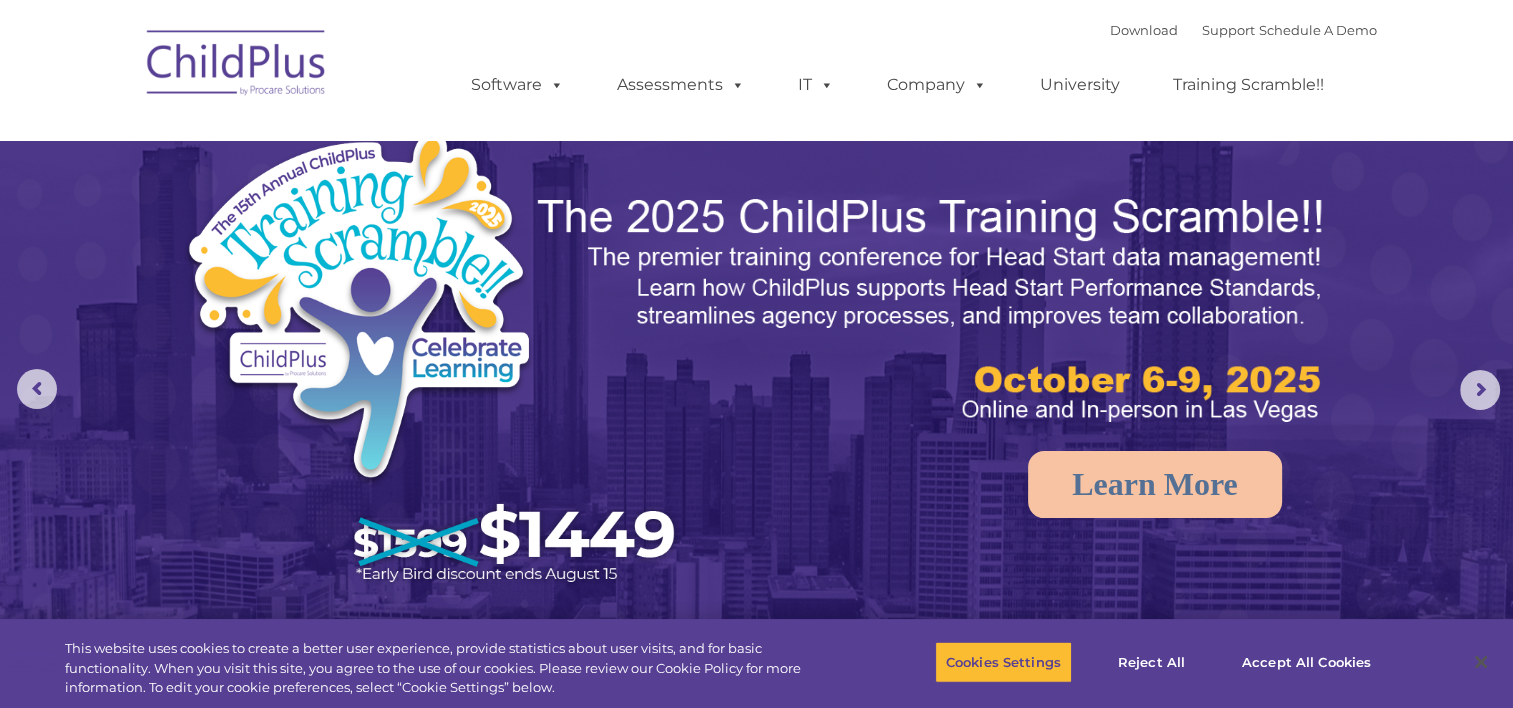 select on "MEDIUM" 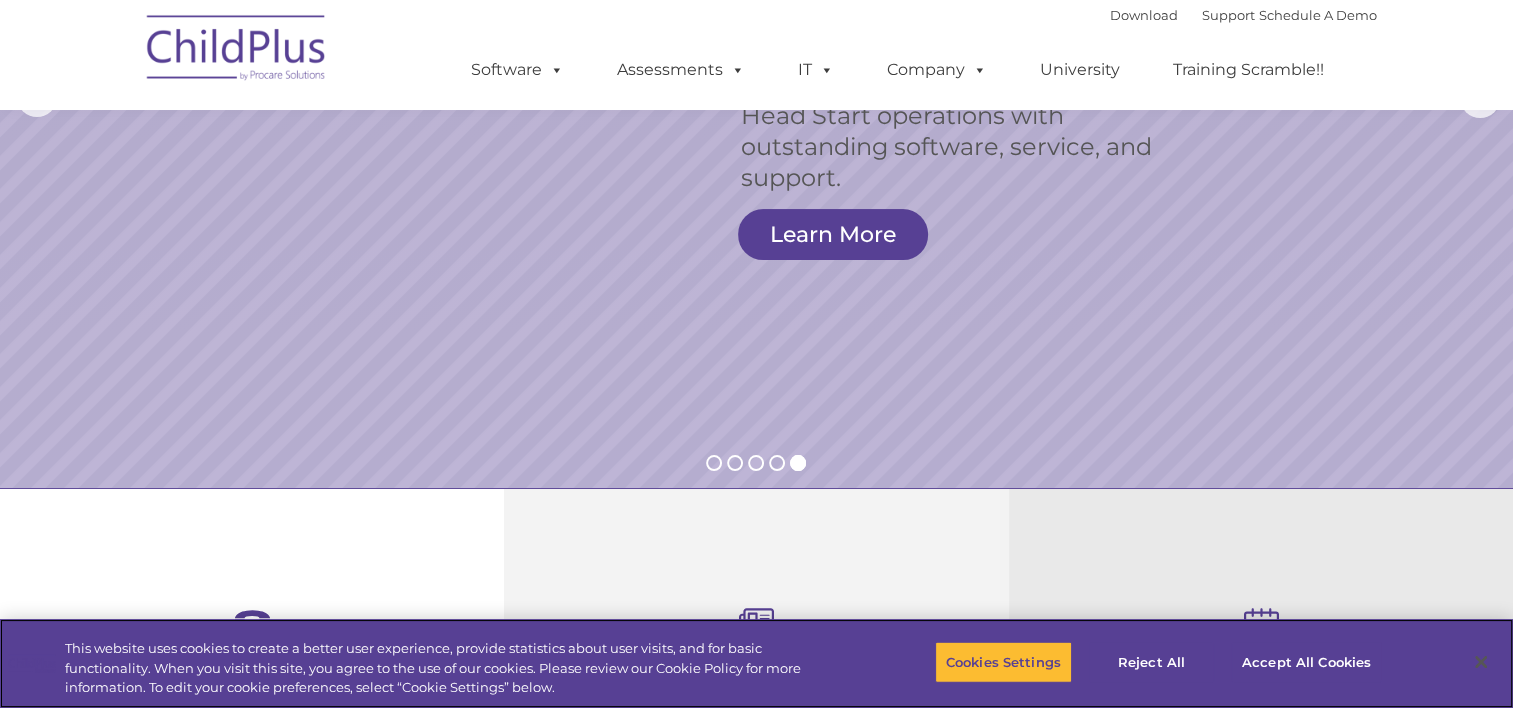 scroll, scrollTop: 0, scrollLeft: 0, axis: both 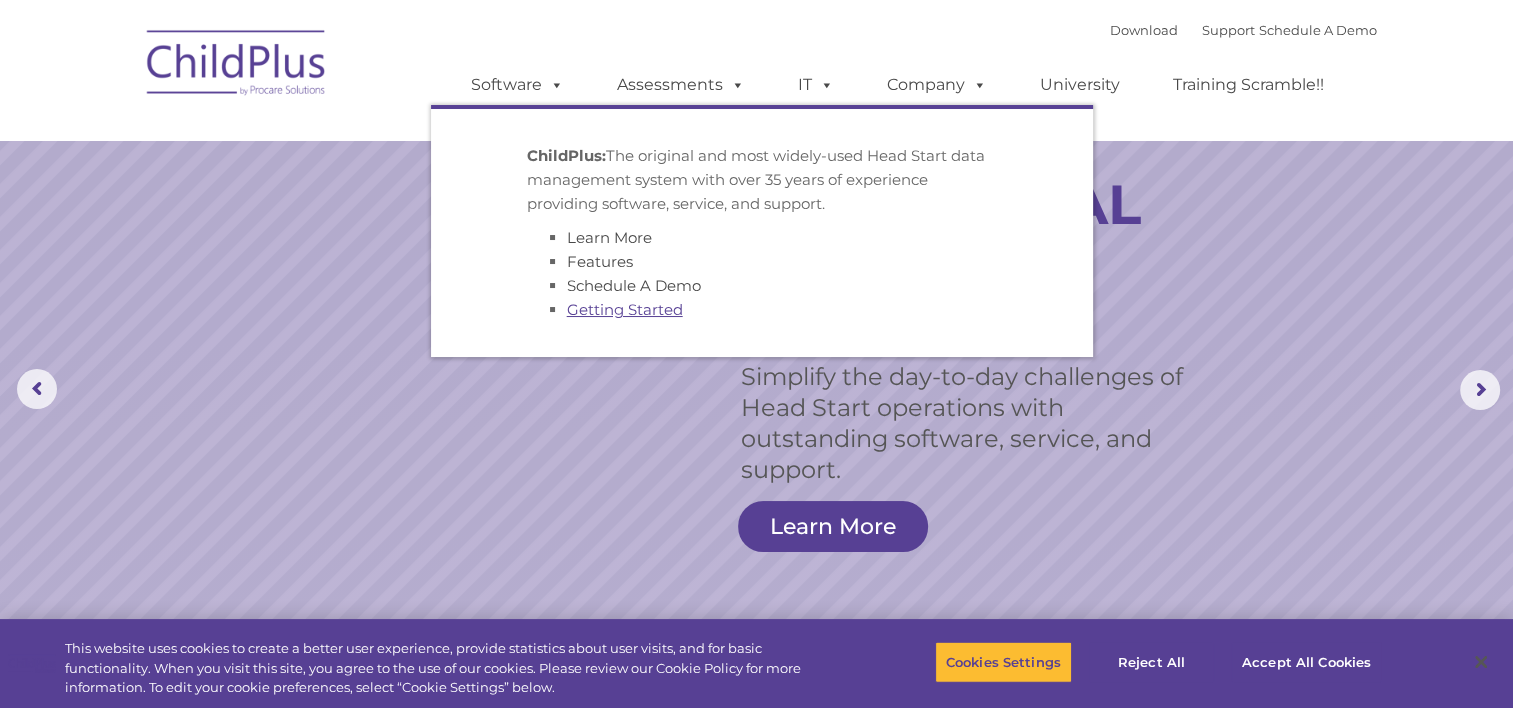 click on "Getting Started" at bounding box center [625, 309] 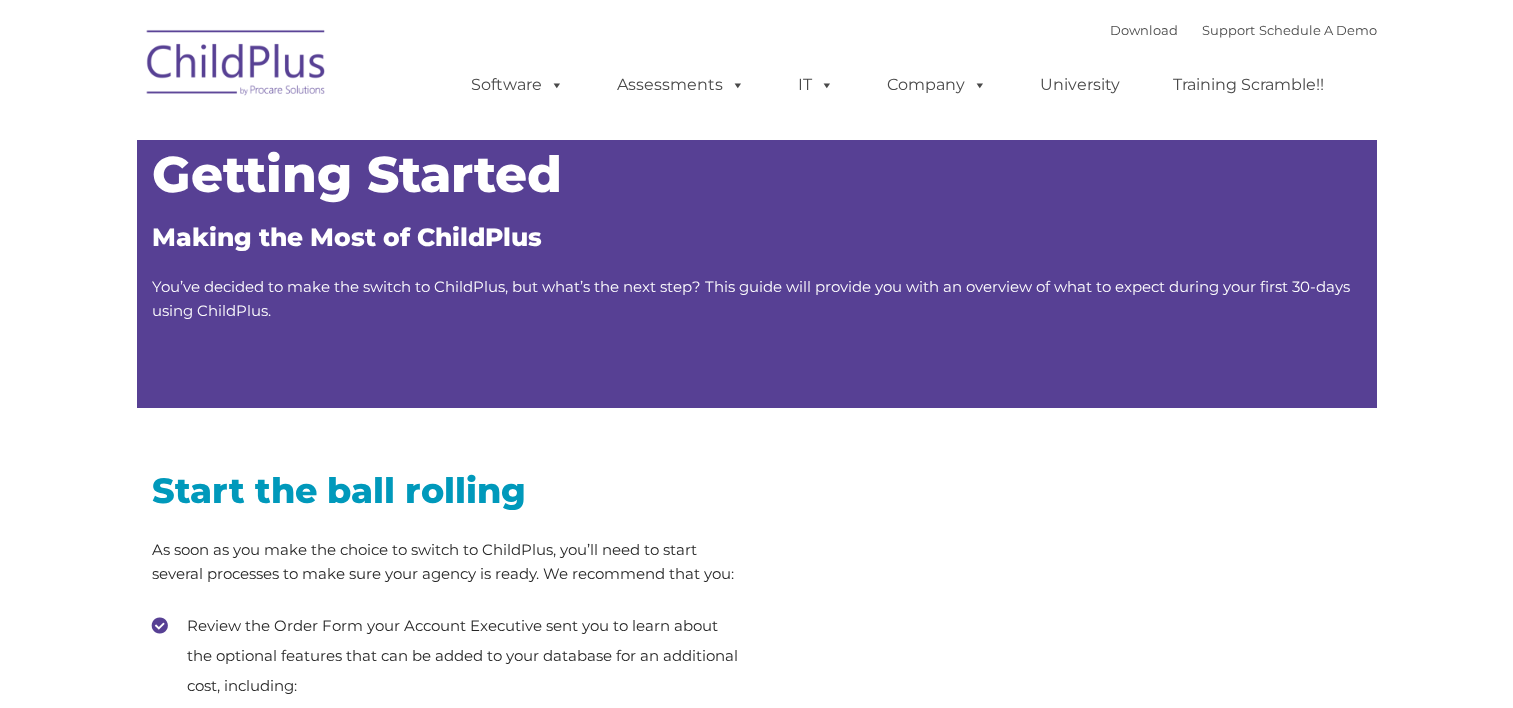 type on "" 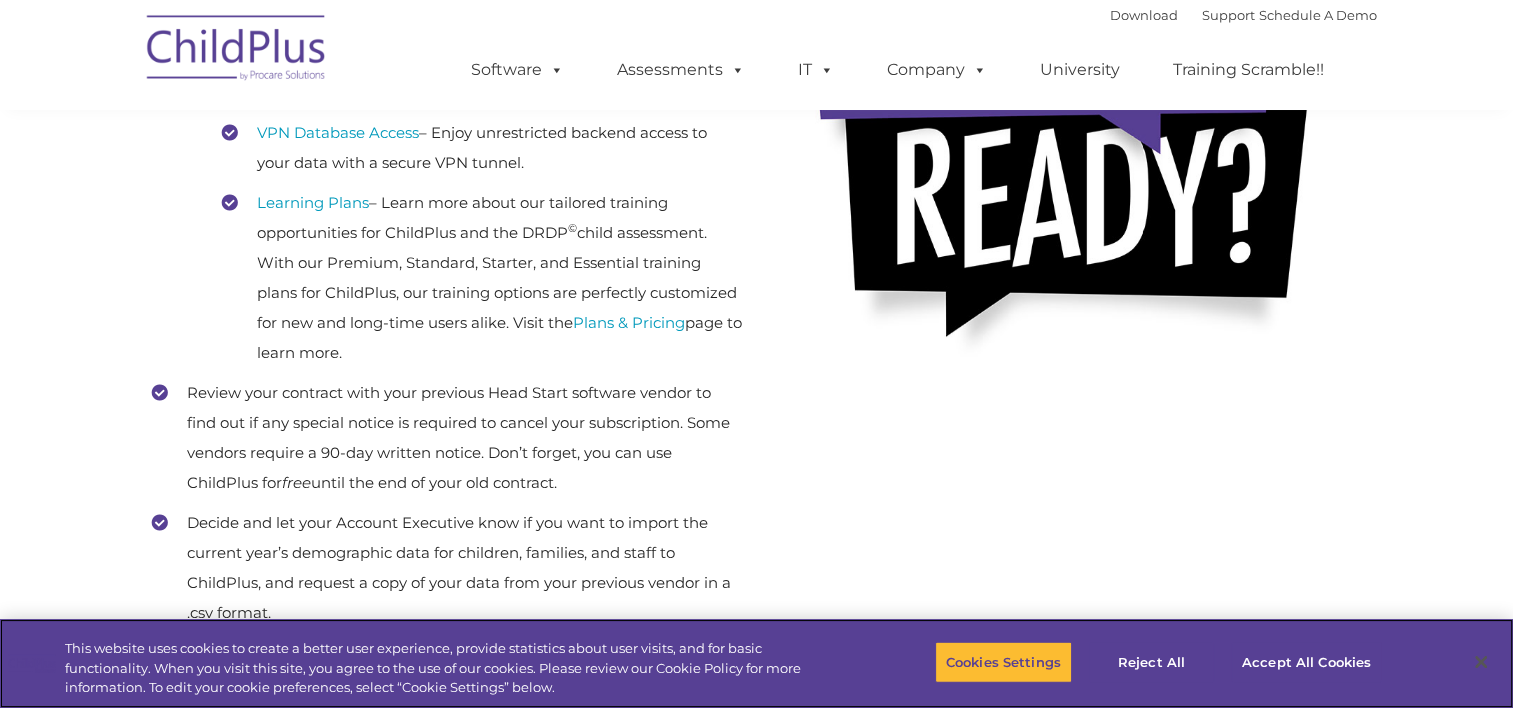 scroll, scrollTop: 523, scrollLeft: 0, axis: vertical 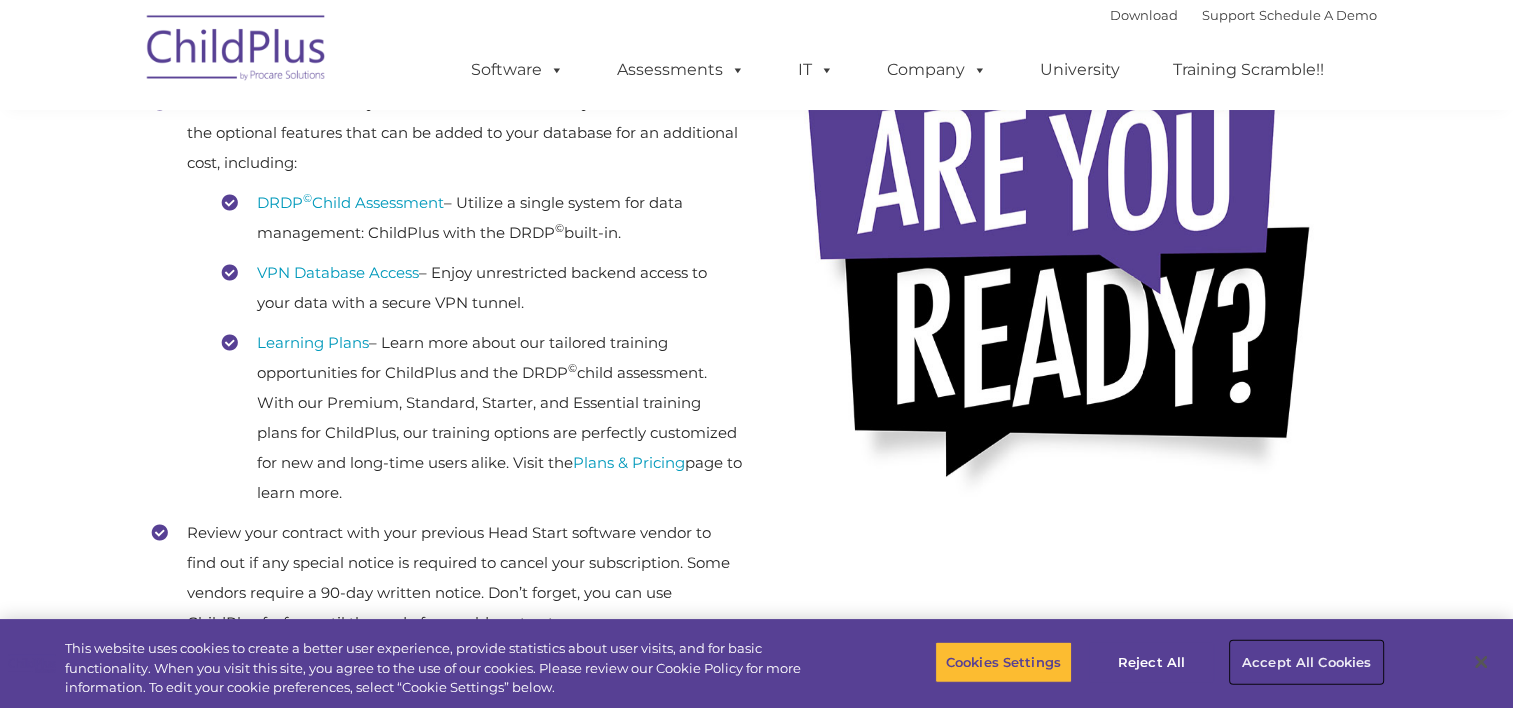 click on "Accept All Cookies" at bounding box center (1306, 662) 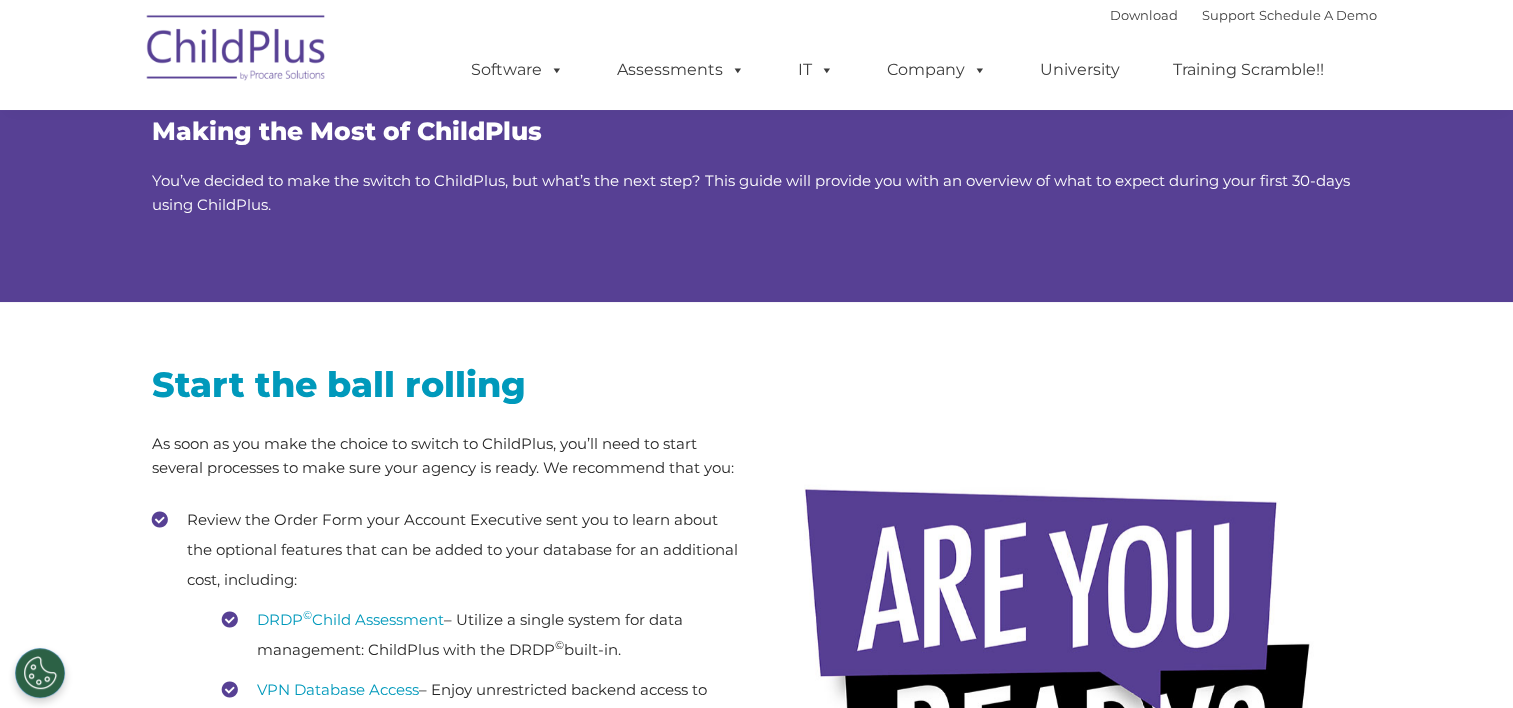 scroll, scrollTop: 0, scrollLeft: 0, axis: both 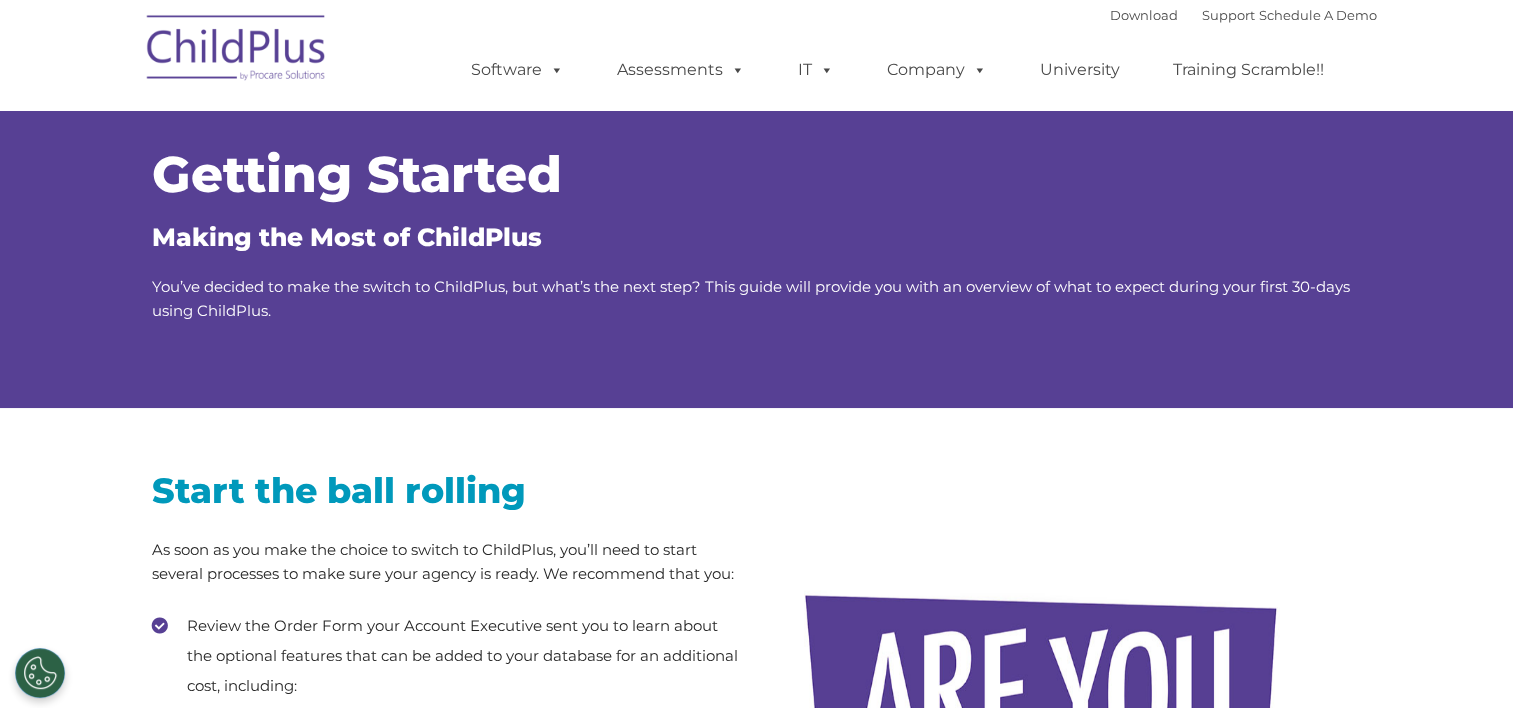 click at bounding box center [237, 51] 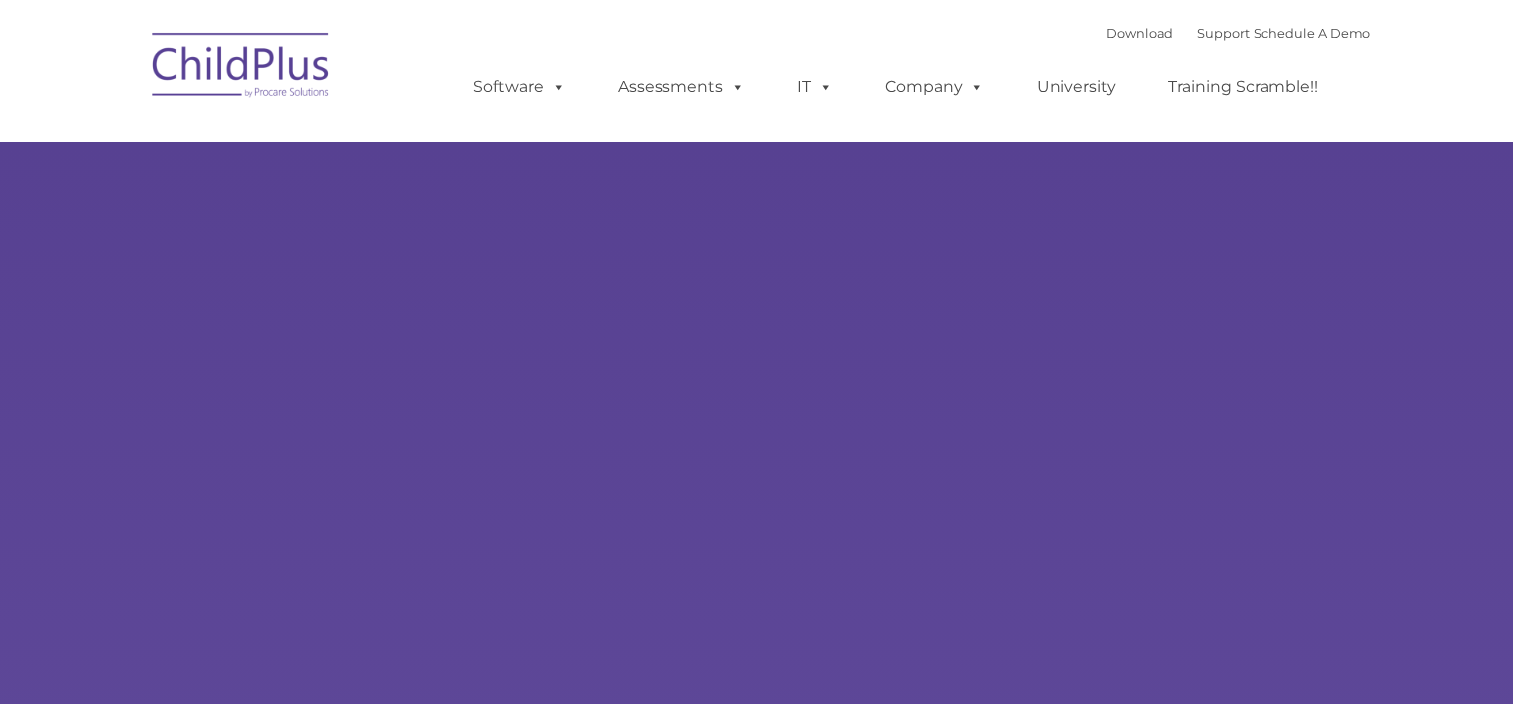 scroll, scrollTop: 0, scrollLeft: 0, axis: both 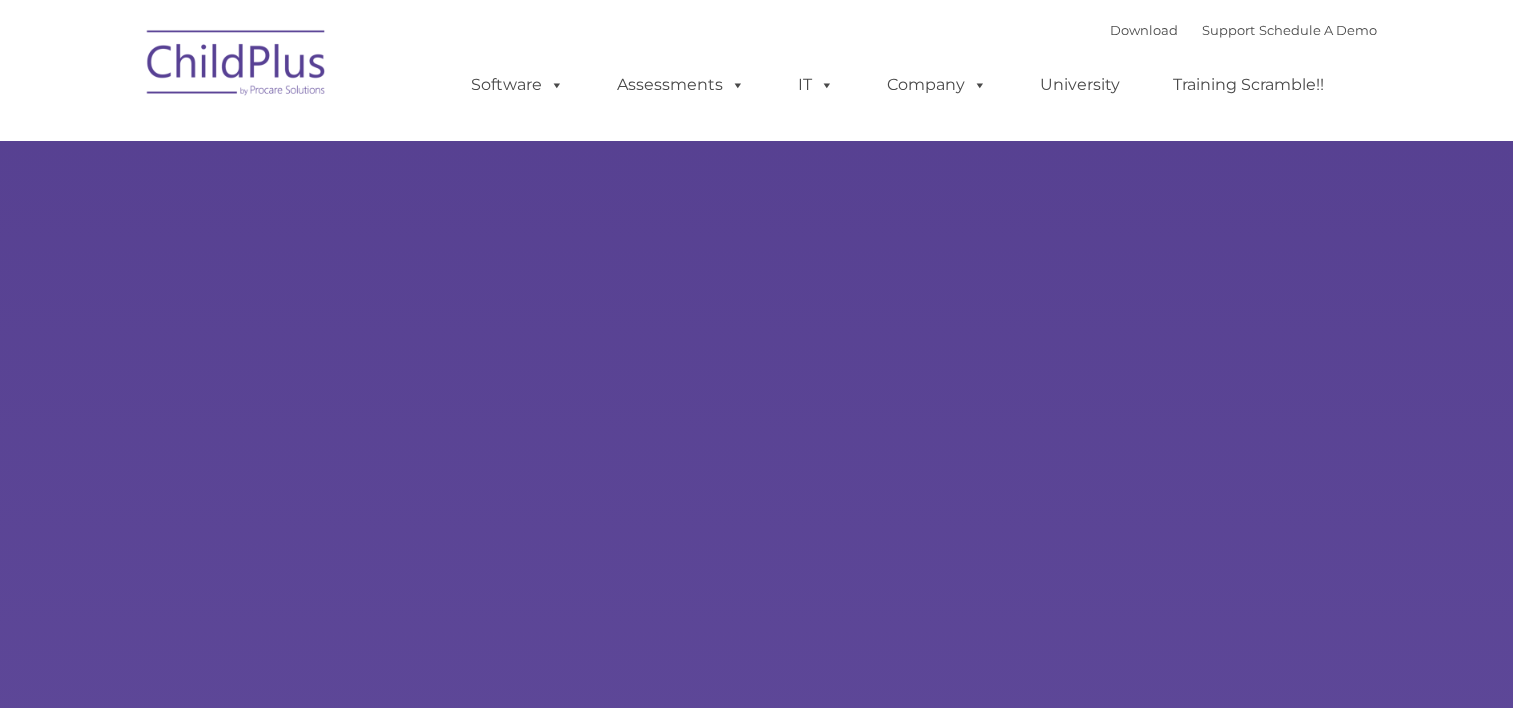 type on "" 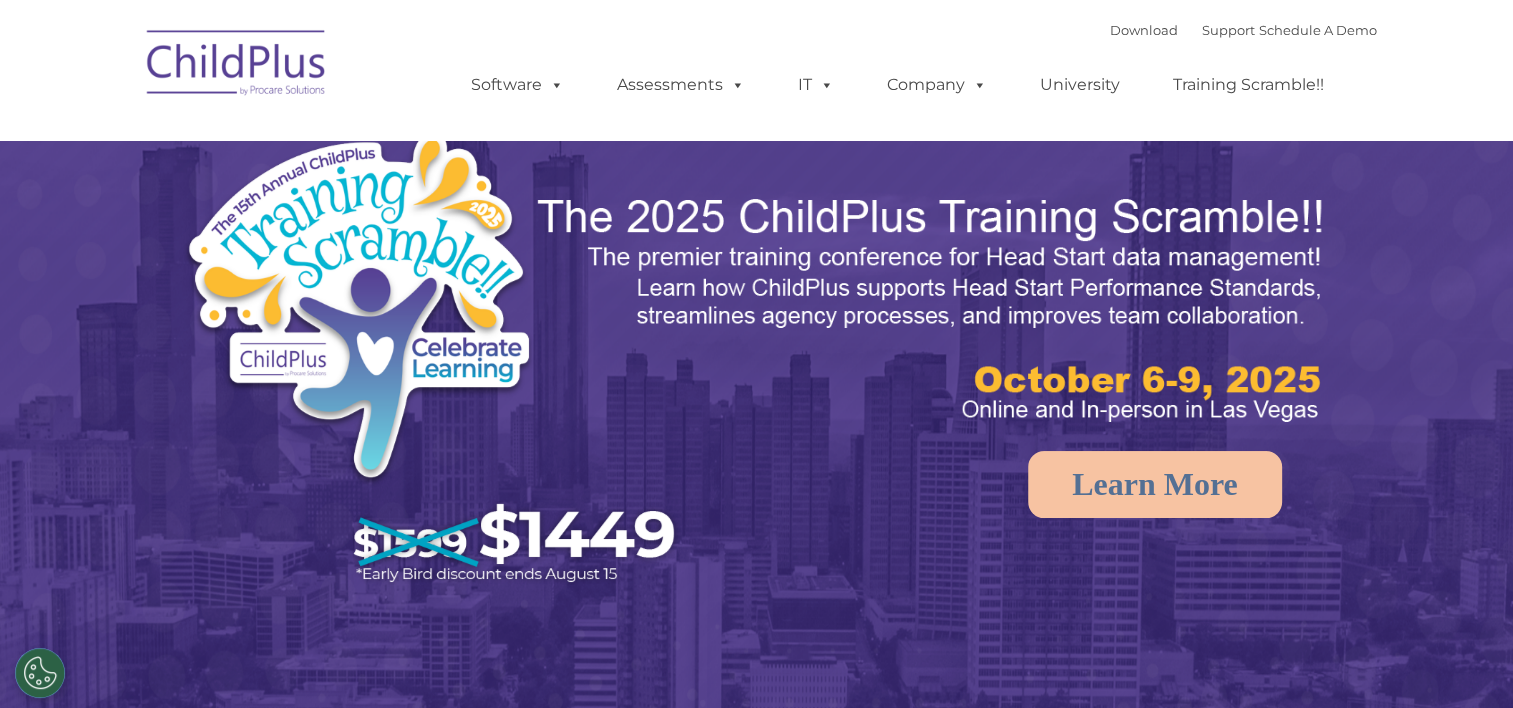 select on "MEDIUM" 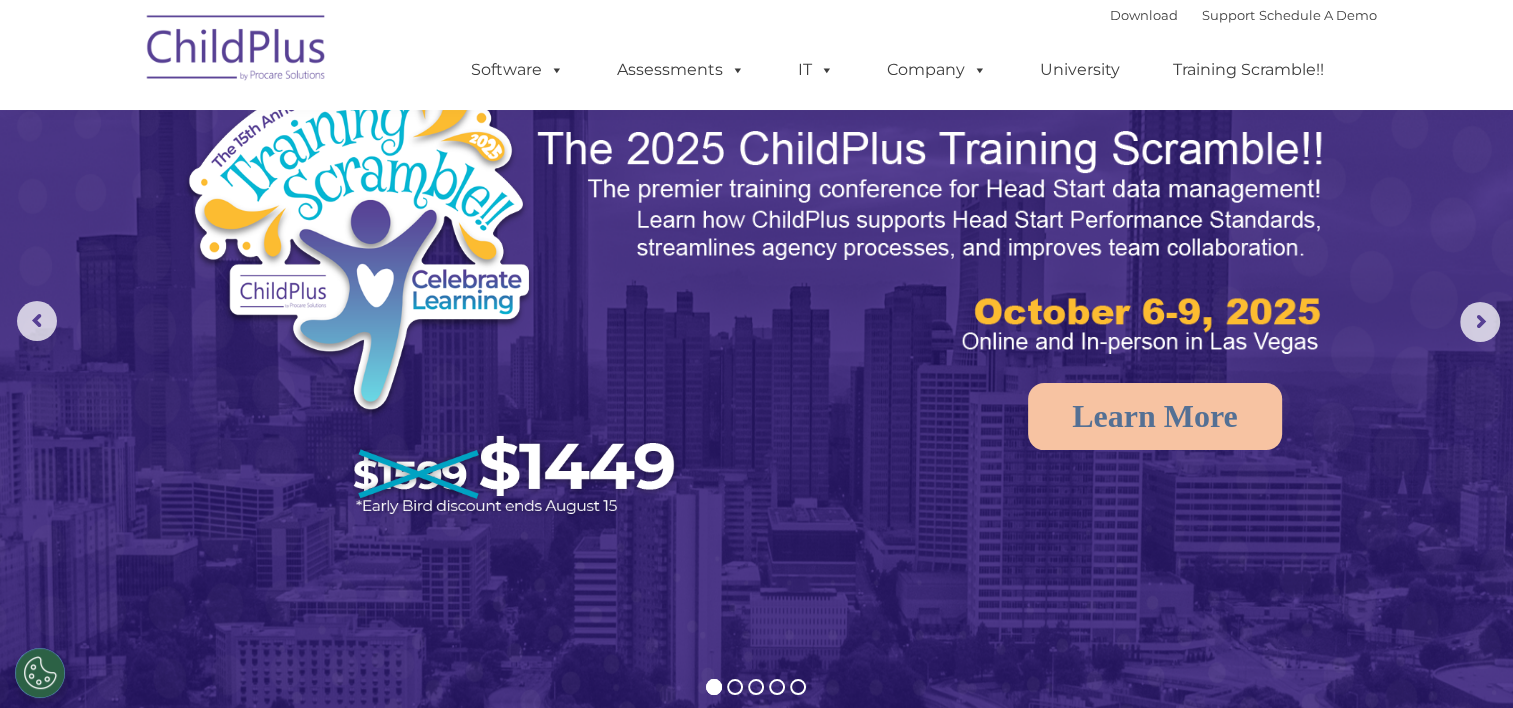 scroll, scrollTop: 0, scrollLeft: 0, axis: both 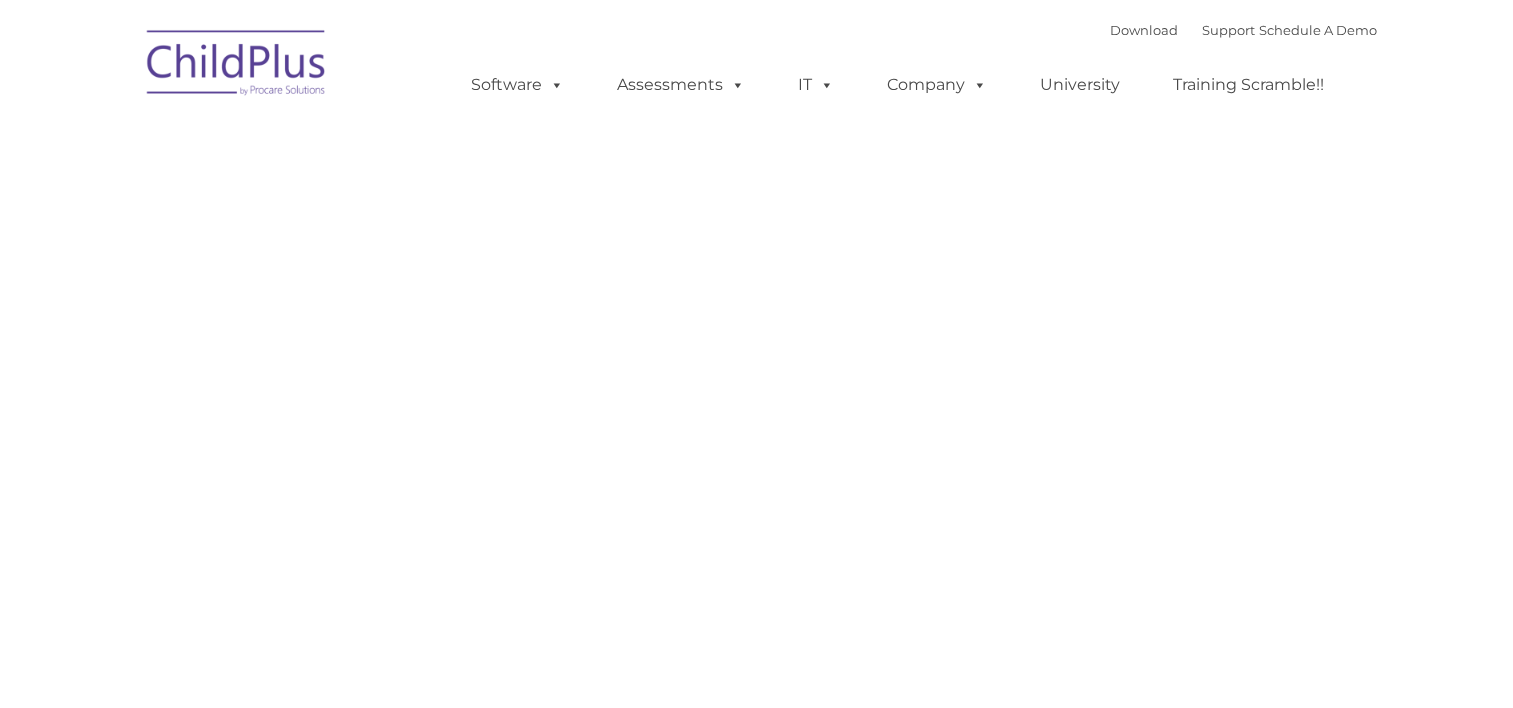 type on "" 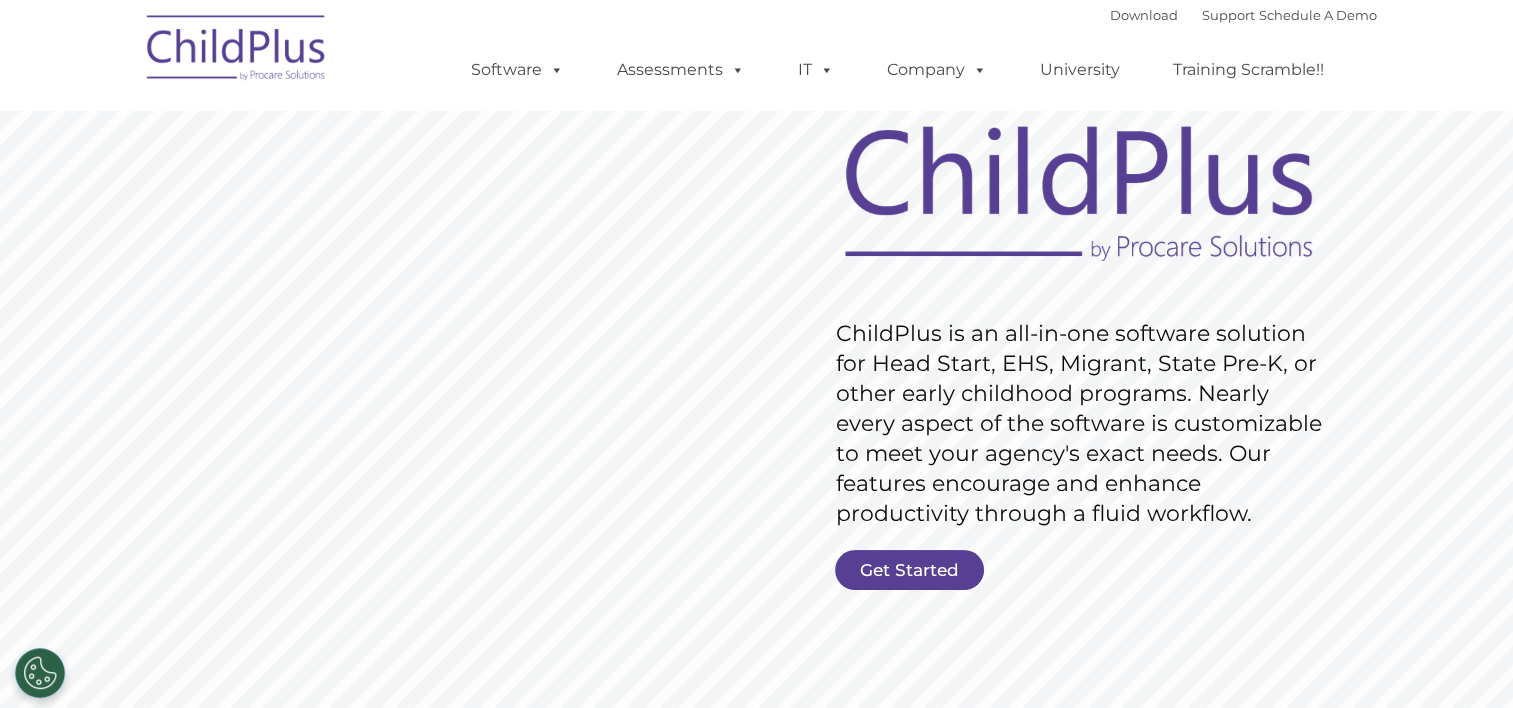 scroll, scrollTop: 124, scrollLeft: 0, axis: vertical 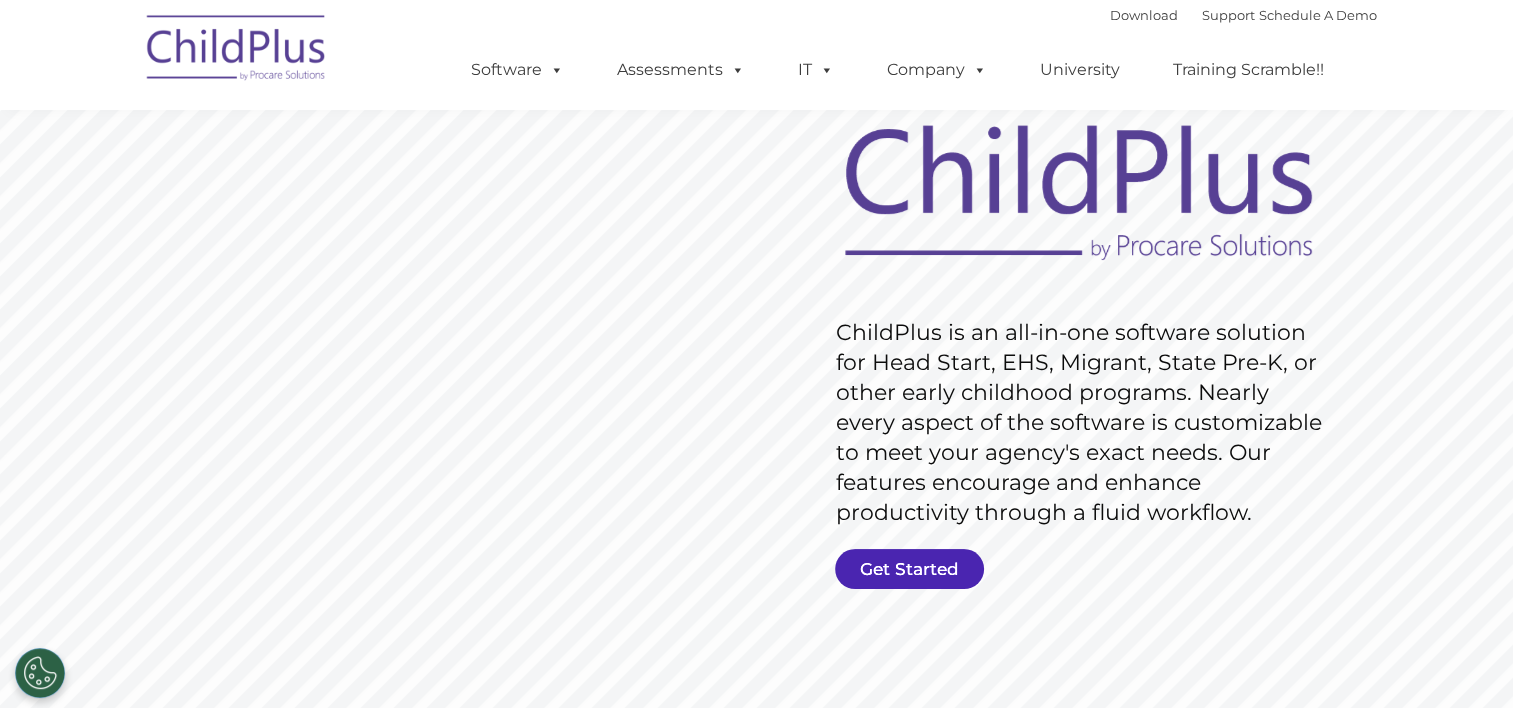 click on "Get Started" at bounding box center [909, 569] 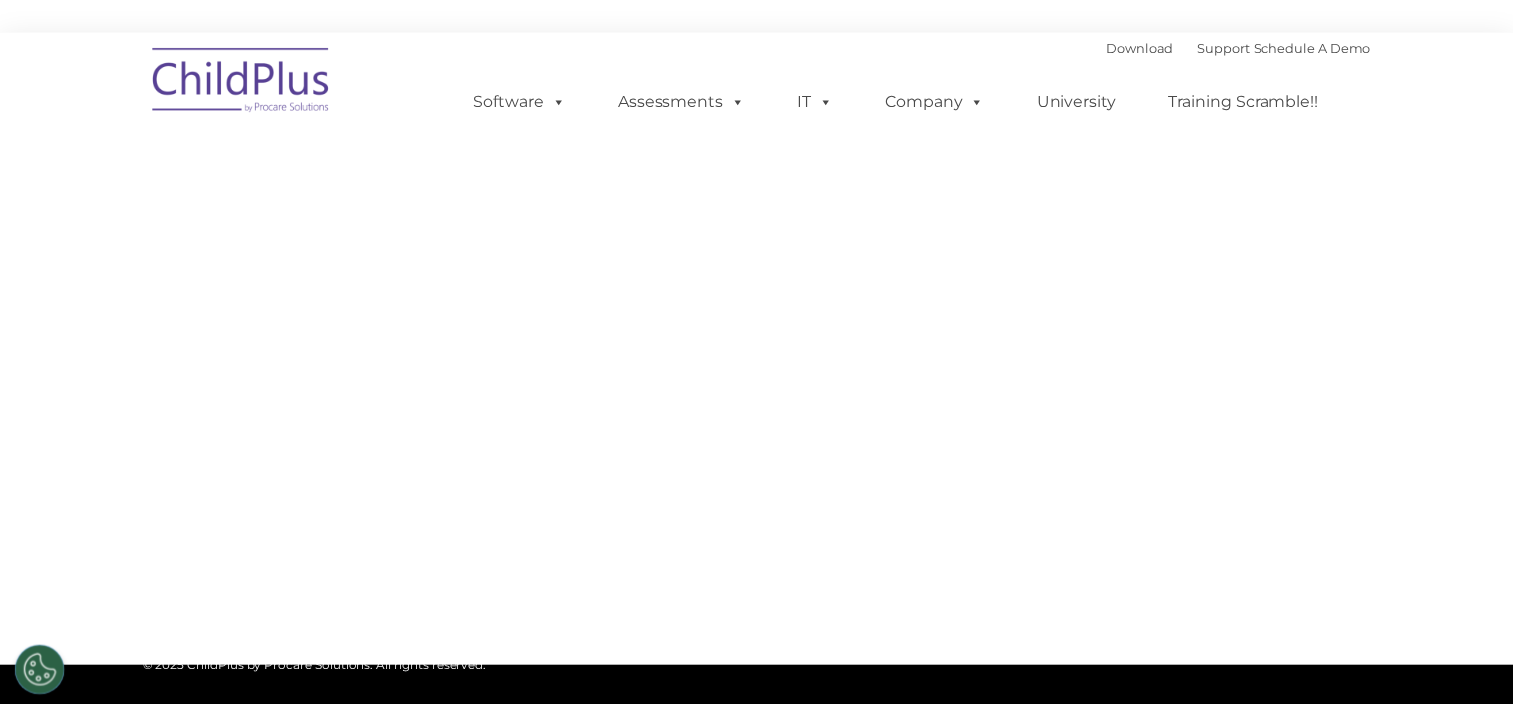 scroll, scrollTop: 0, scrollLeft: 0, axis: both 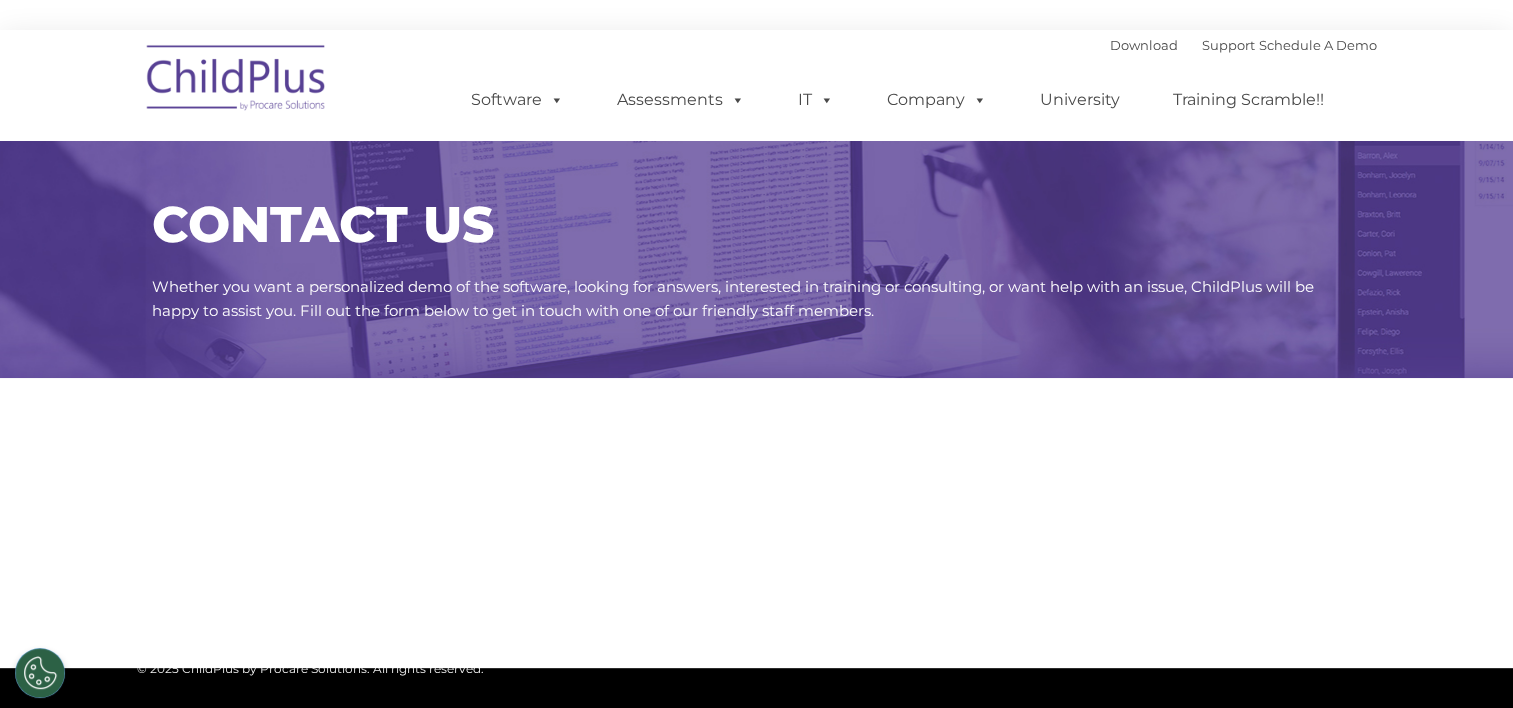 select on "MEDIUM" 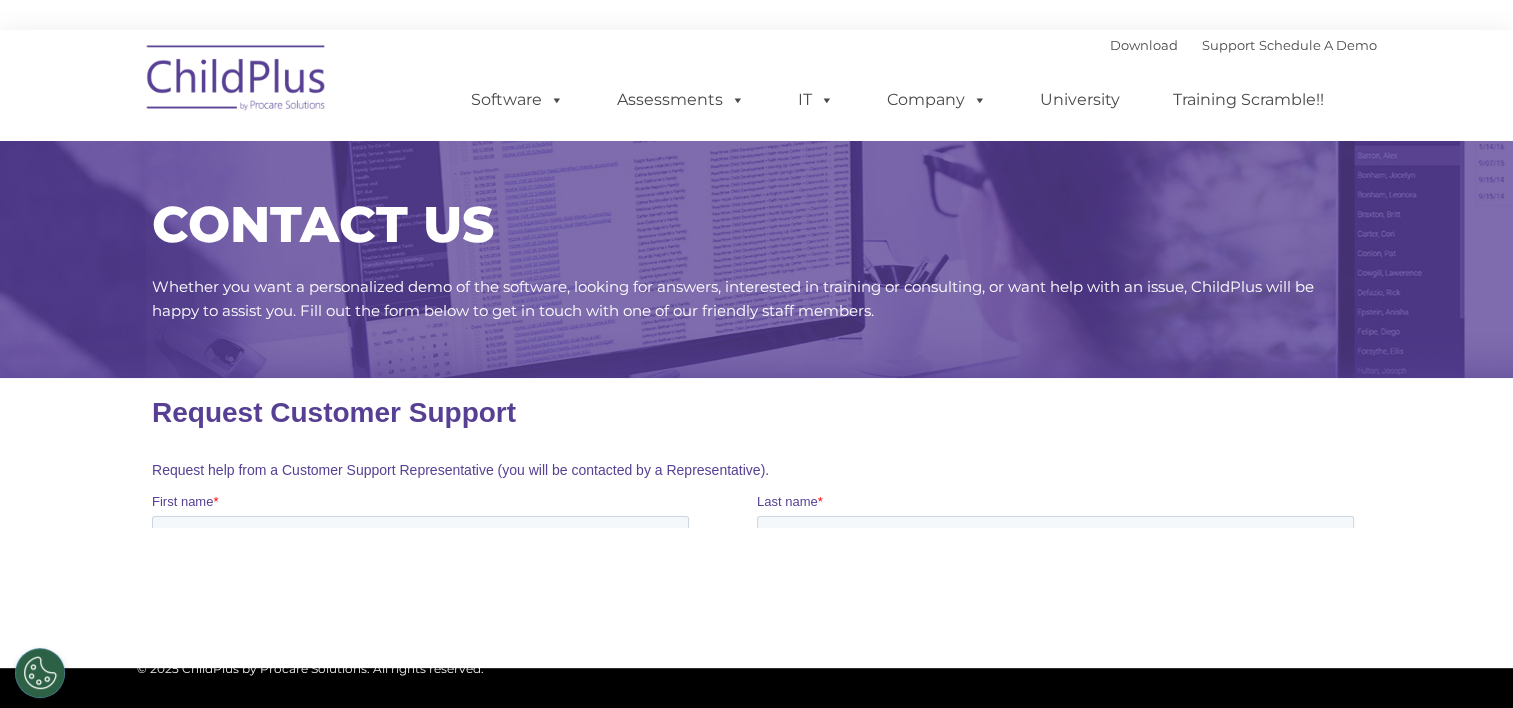 scroll, scrollTop: 0, scrollLeft: 0, axis: both 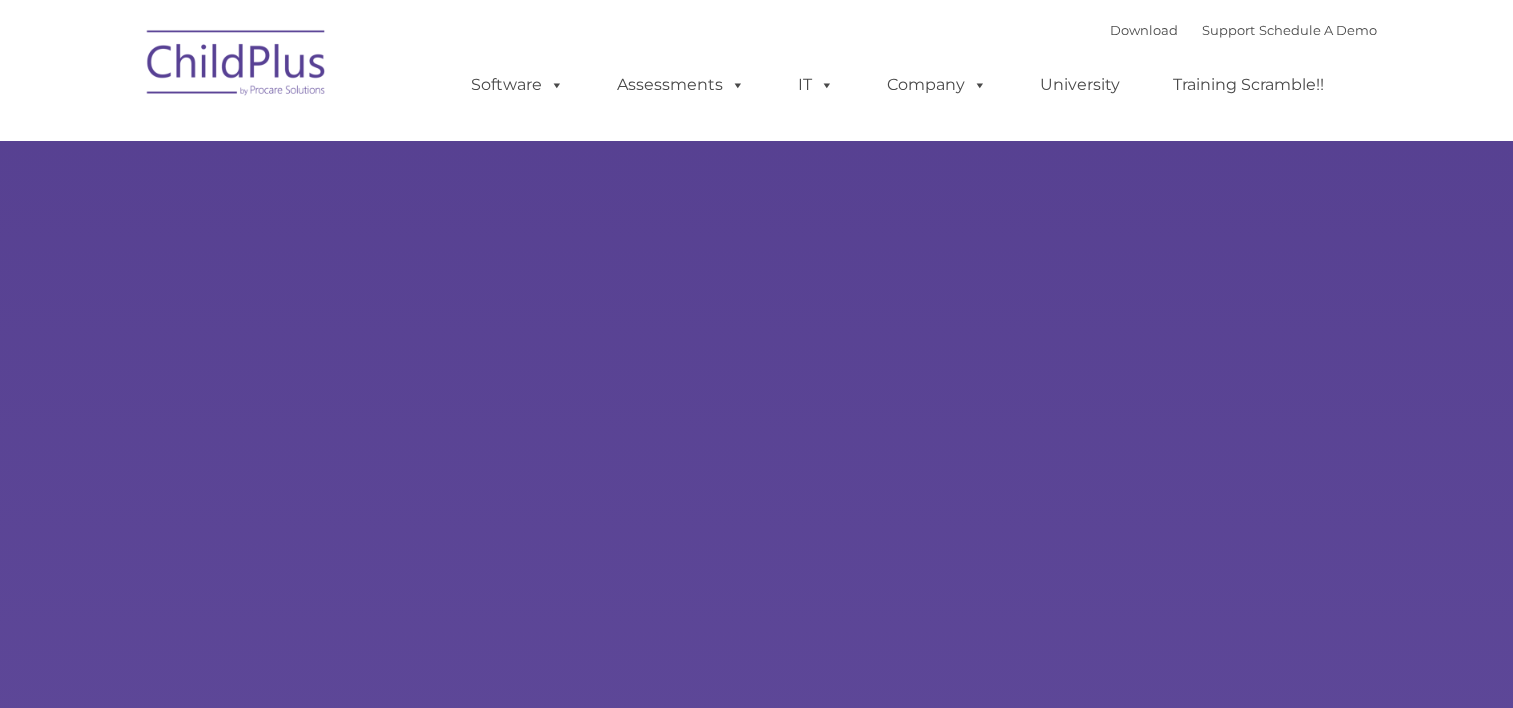 type on "" 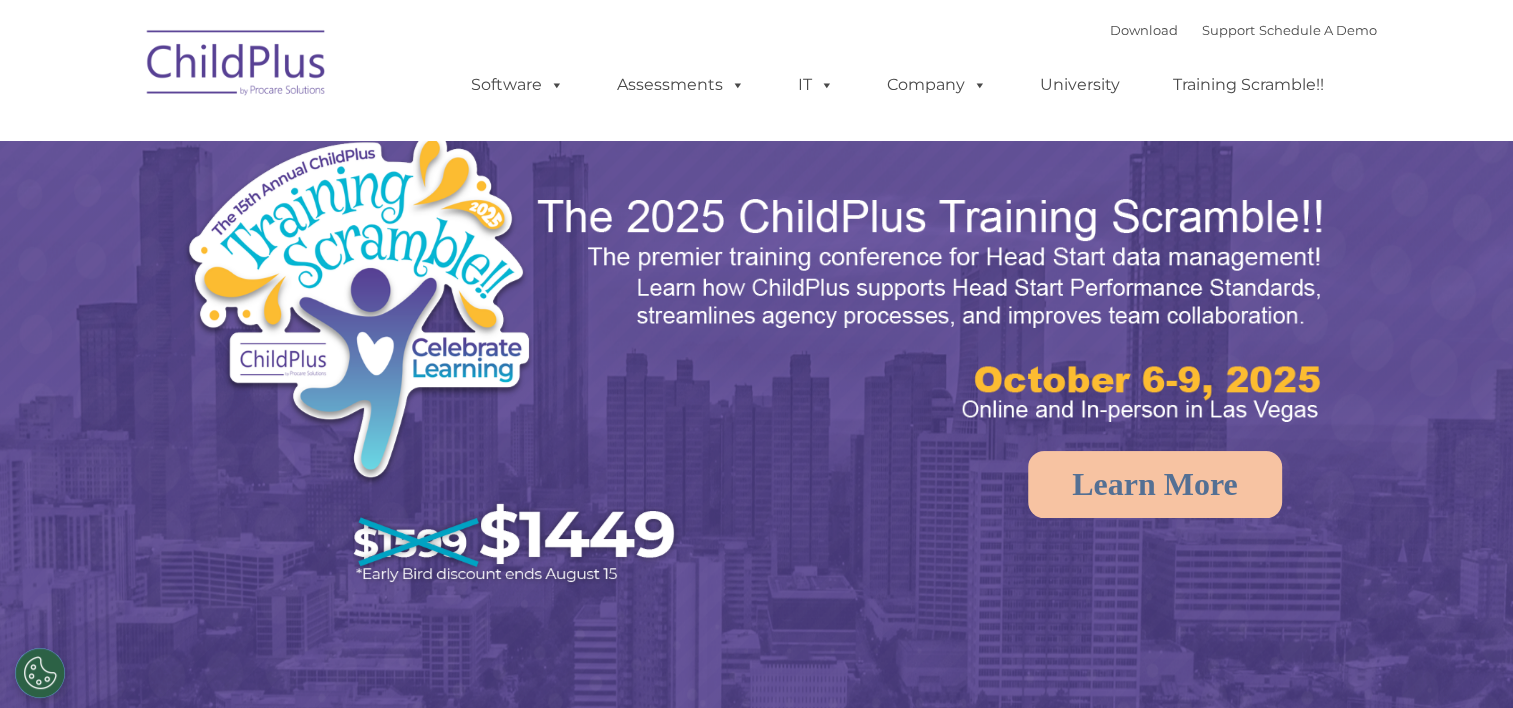 select on "MEDIUM" 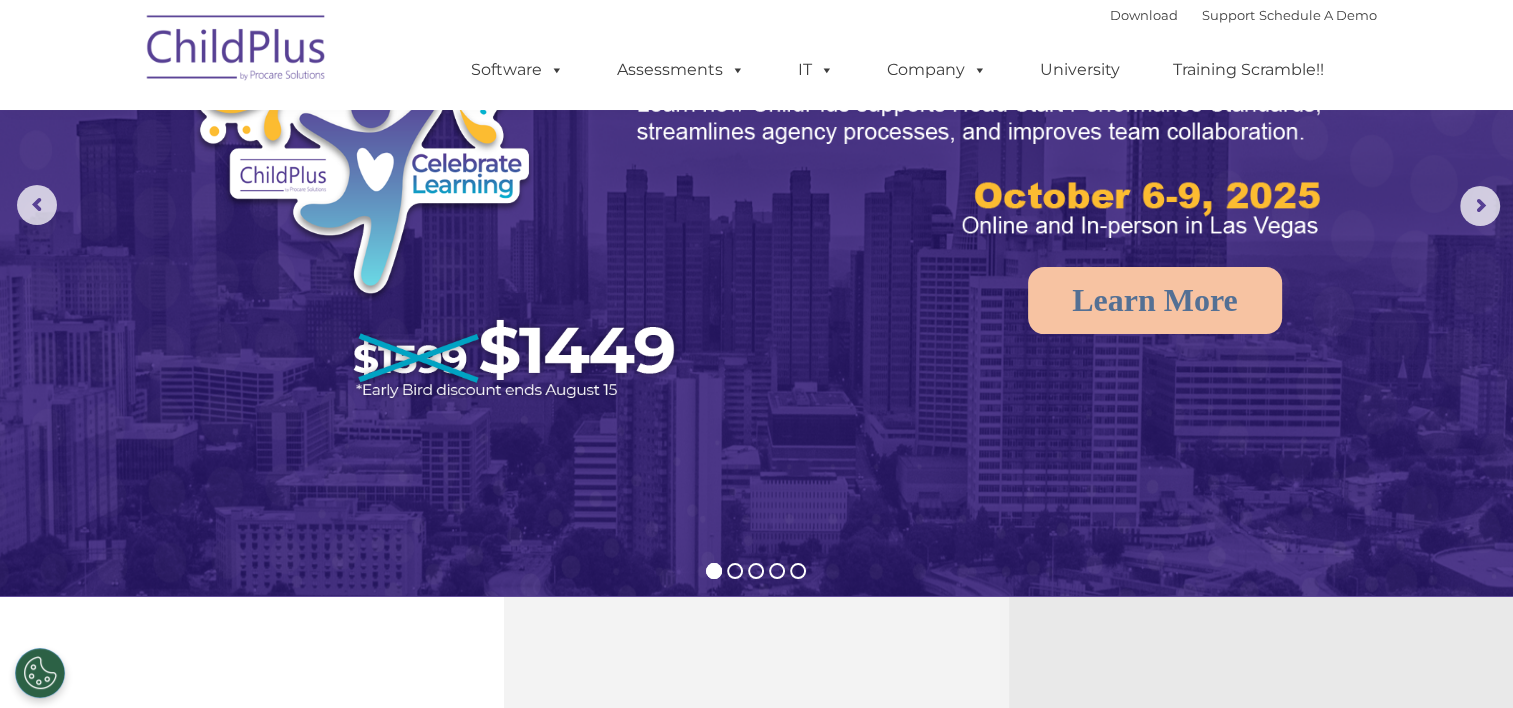 scroll, scrollTop: 0, scrollLeft: 0, axis: both 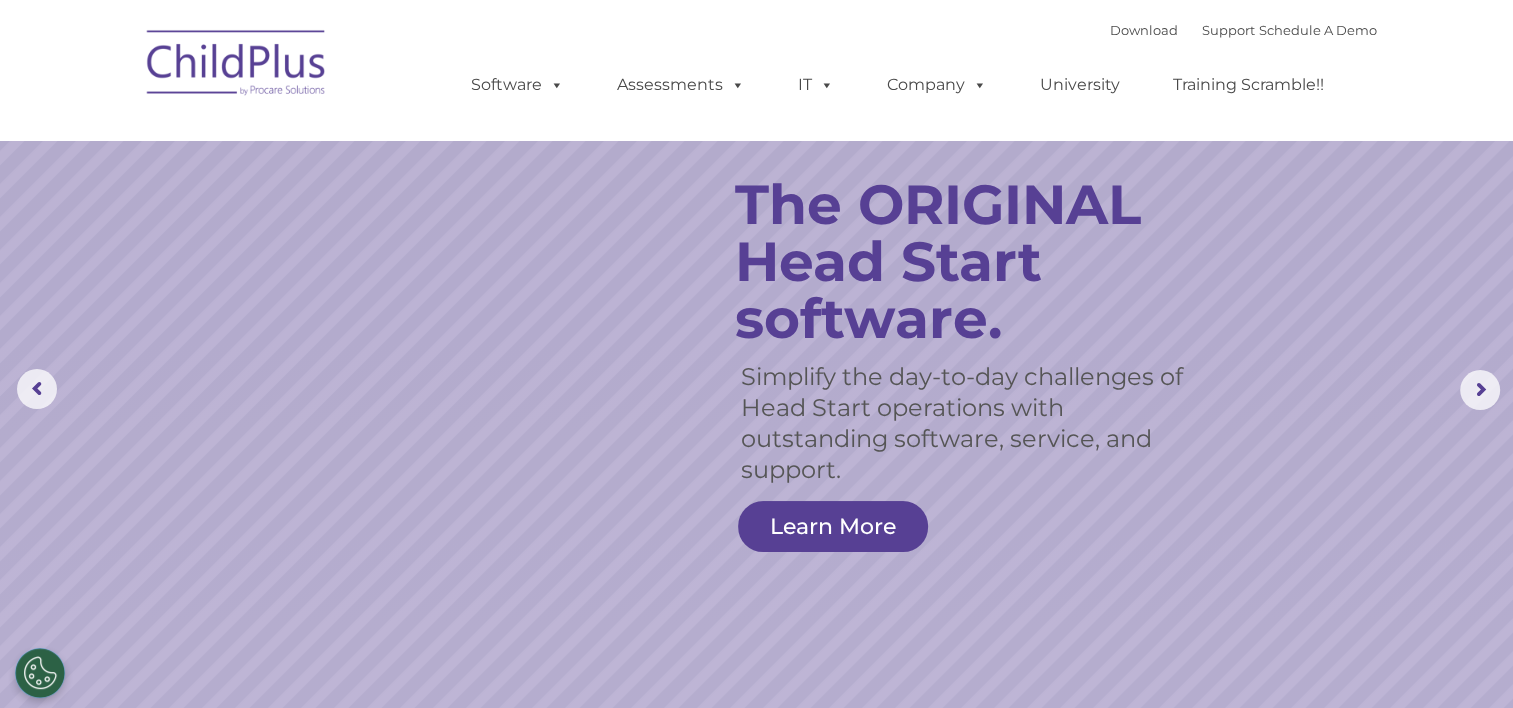click on "The ORIGINAL Head Start software." at bounding box center [971, 261] 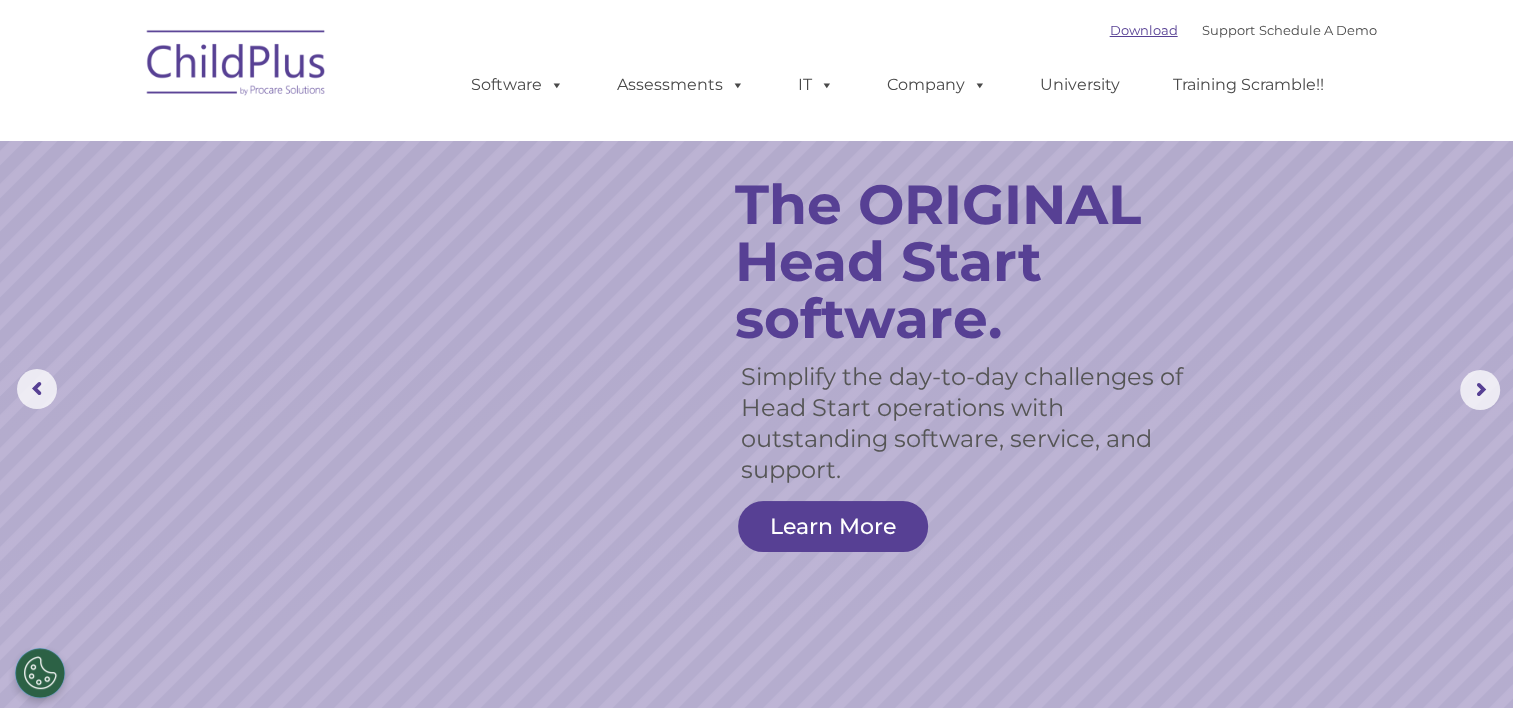 click on "Download" at bounding box center (1144, 30) 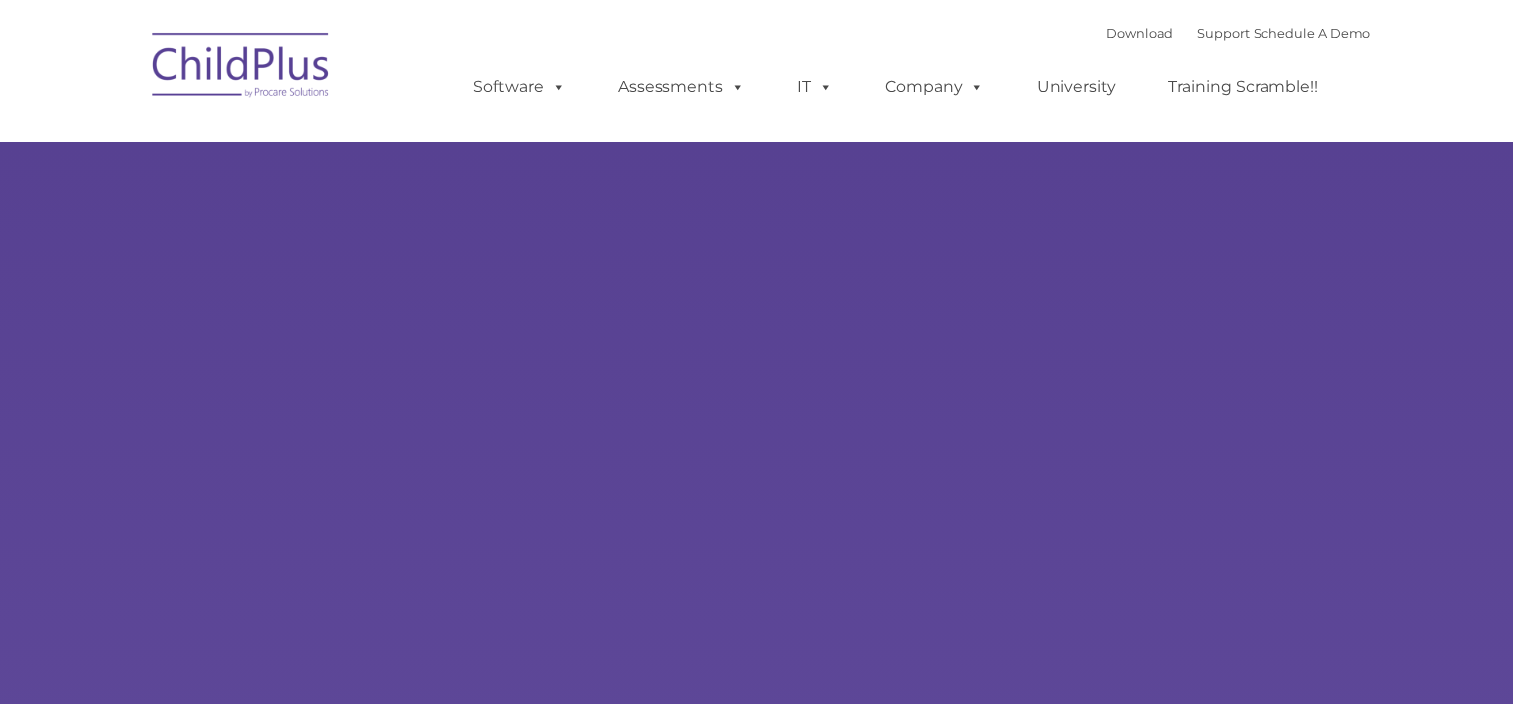 scroll, scrollTop: 0, scrollLeft: 0, axis: both 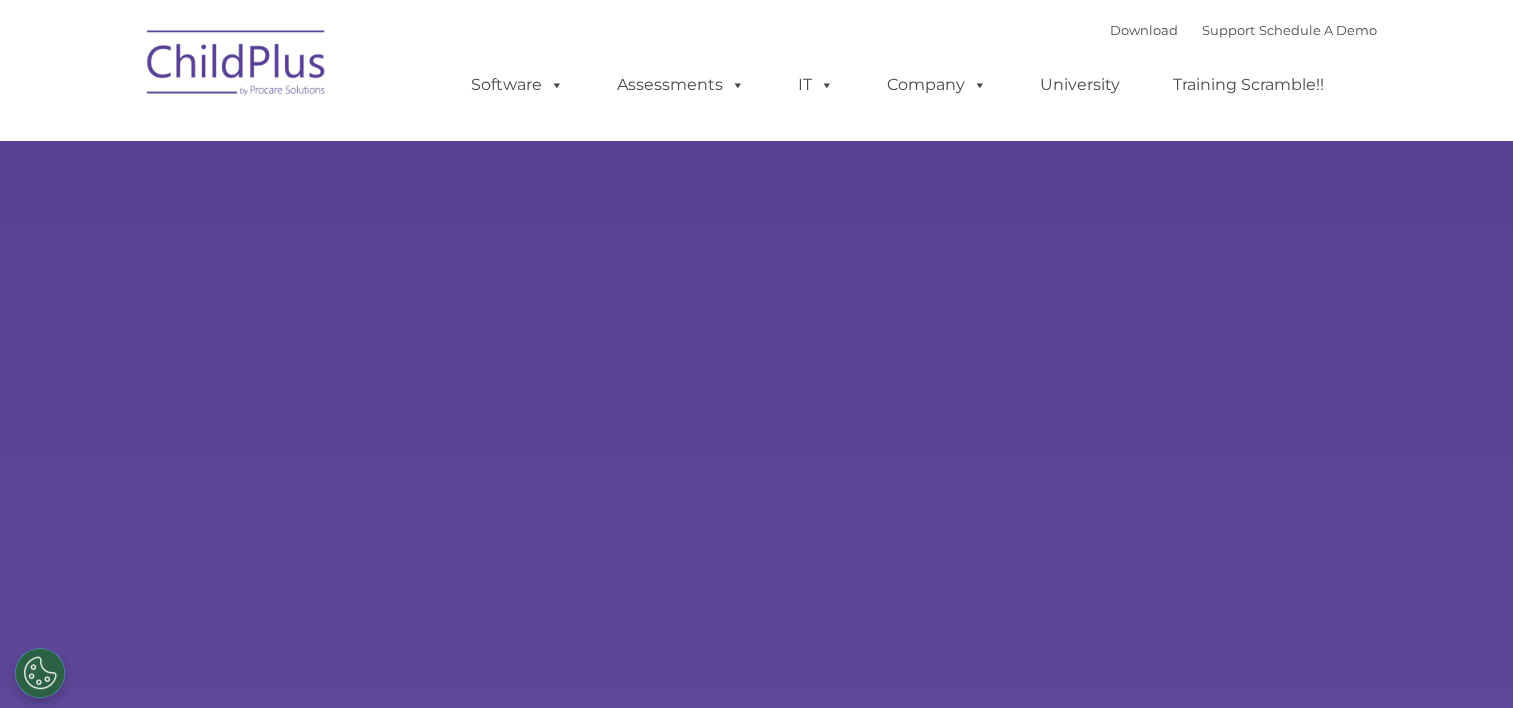 type on "" 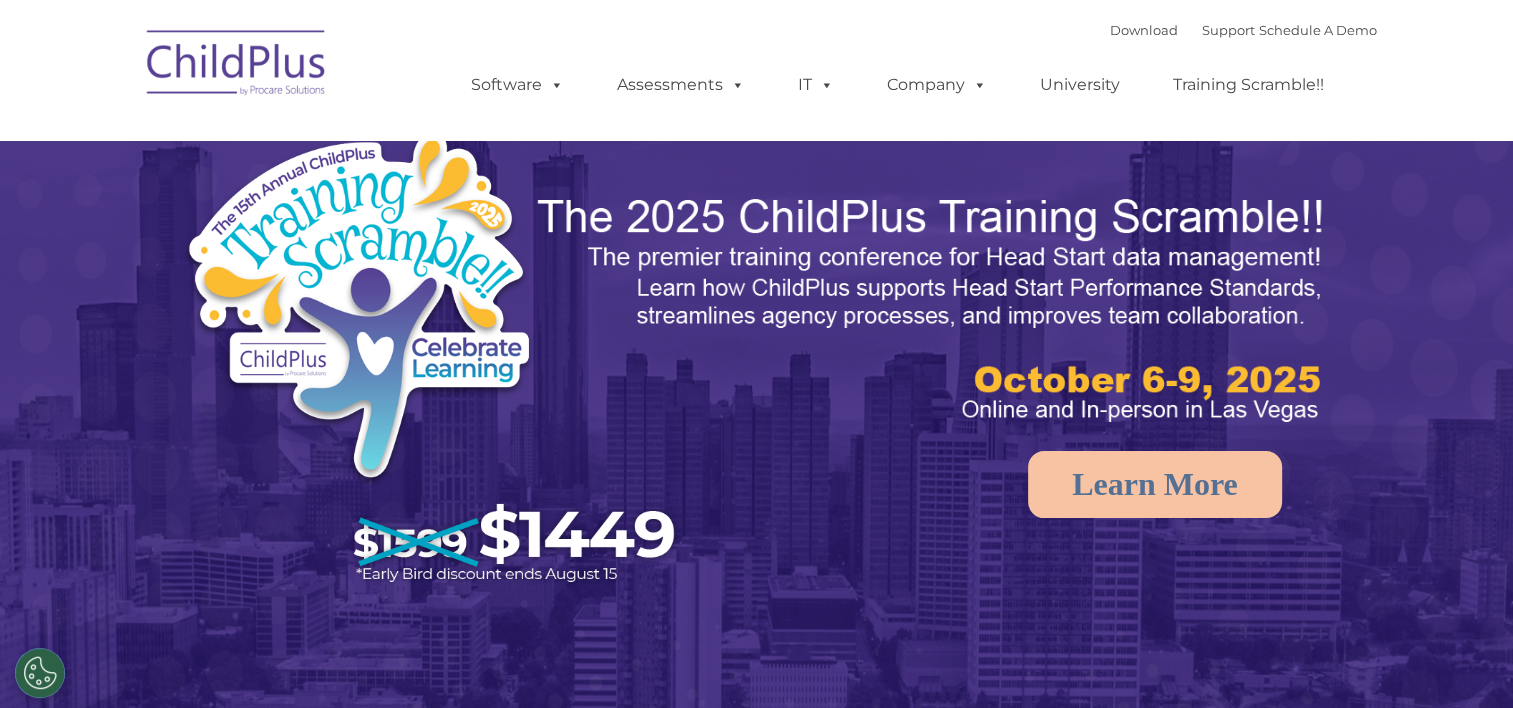 select on "MEDIUM" 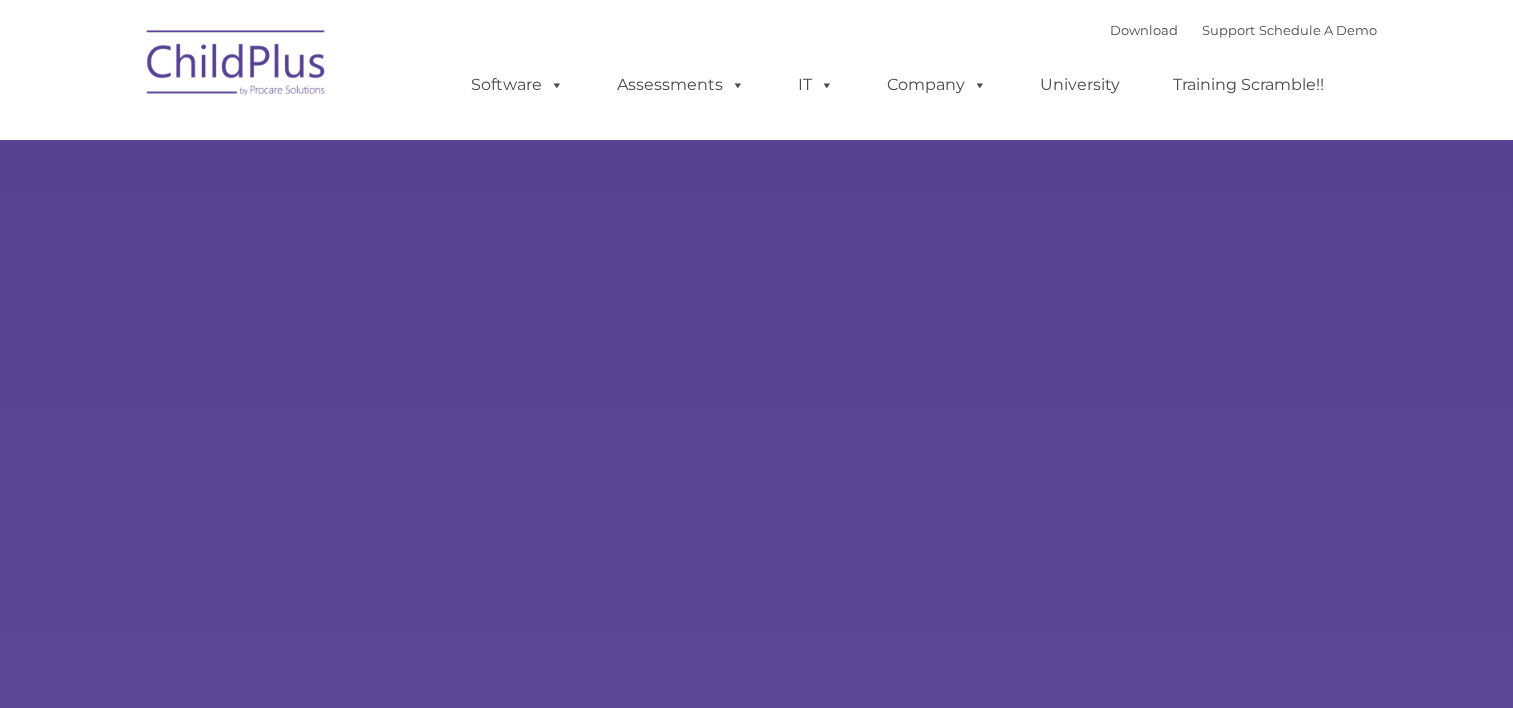 scroll, scrollTop: 0, scrollLeft: 0, axis: both 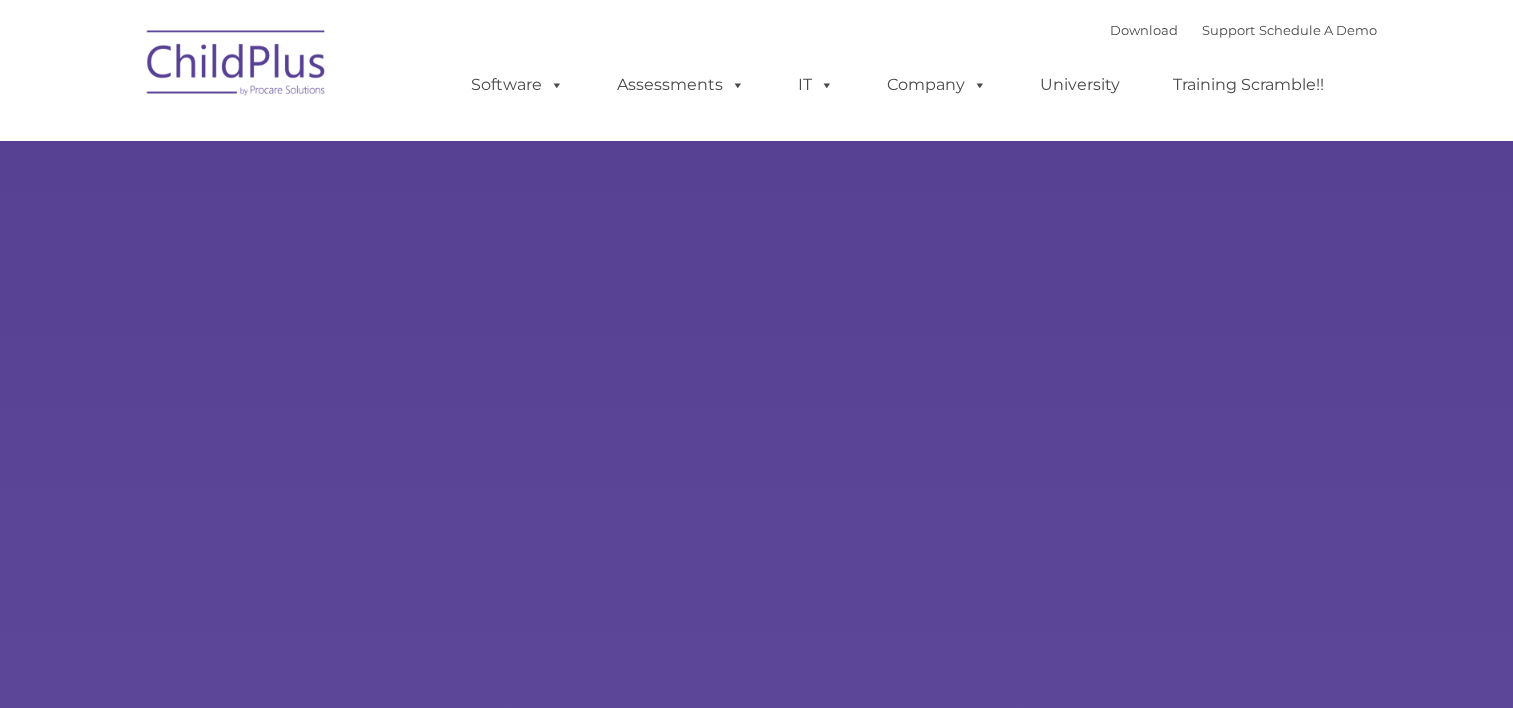 type on "" 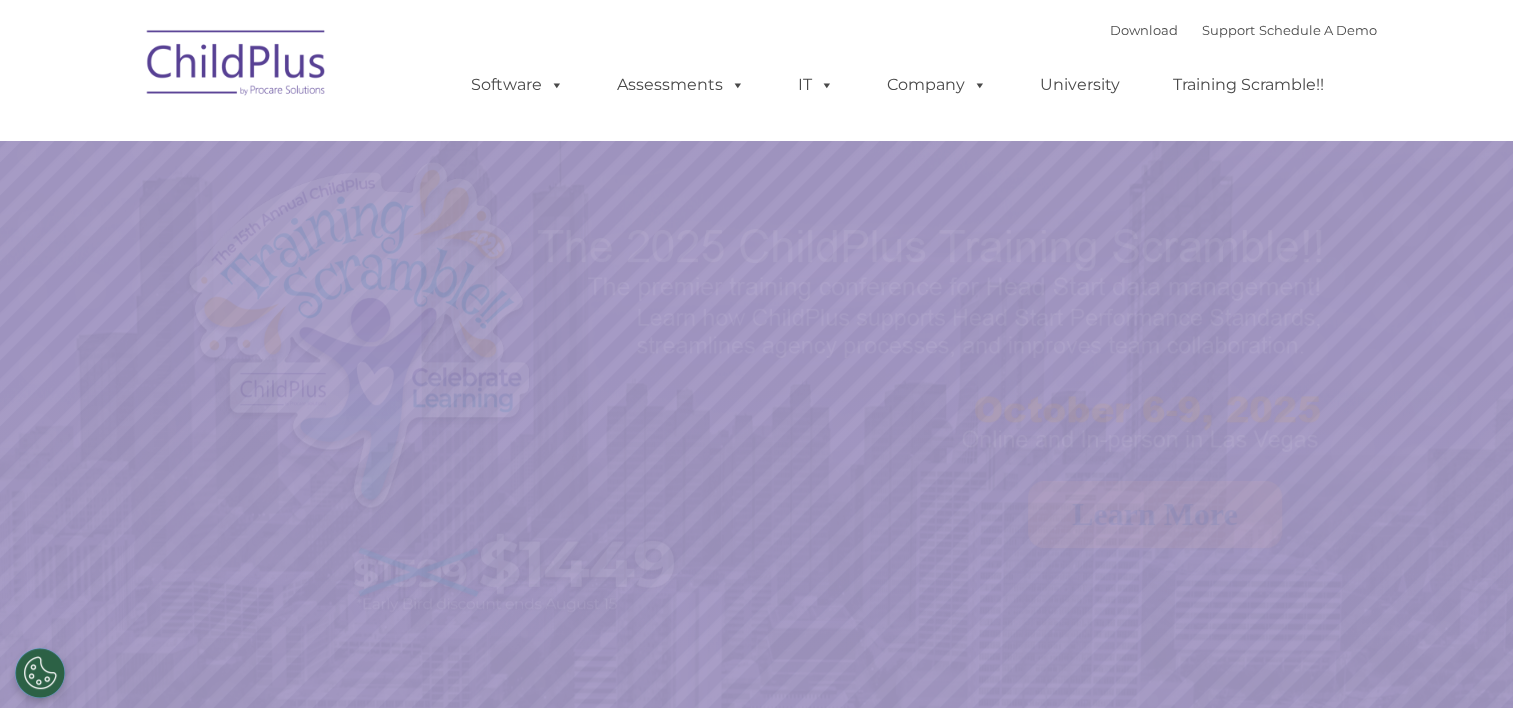 select on "MEDIUM" 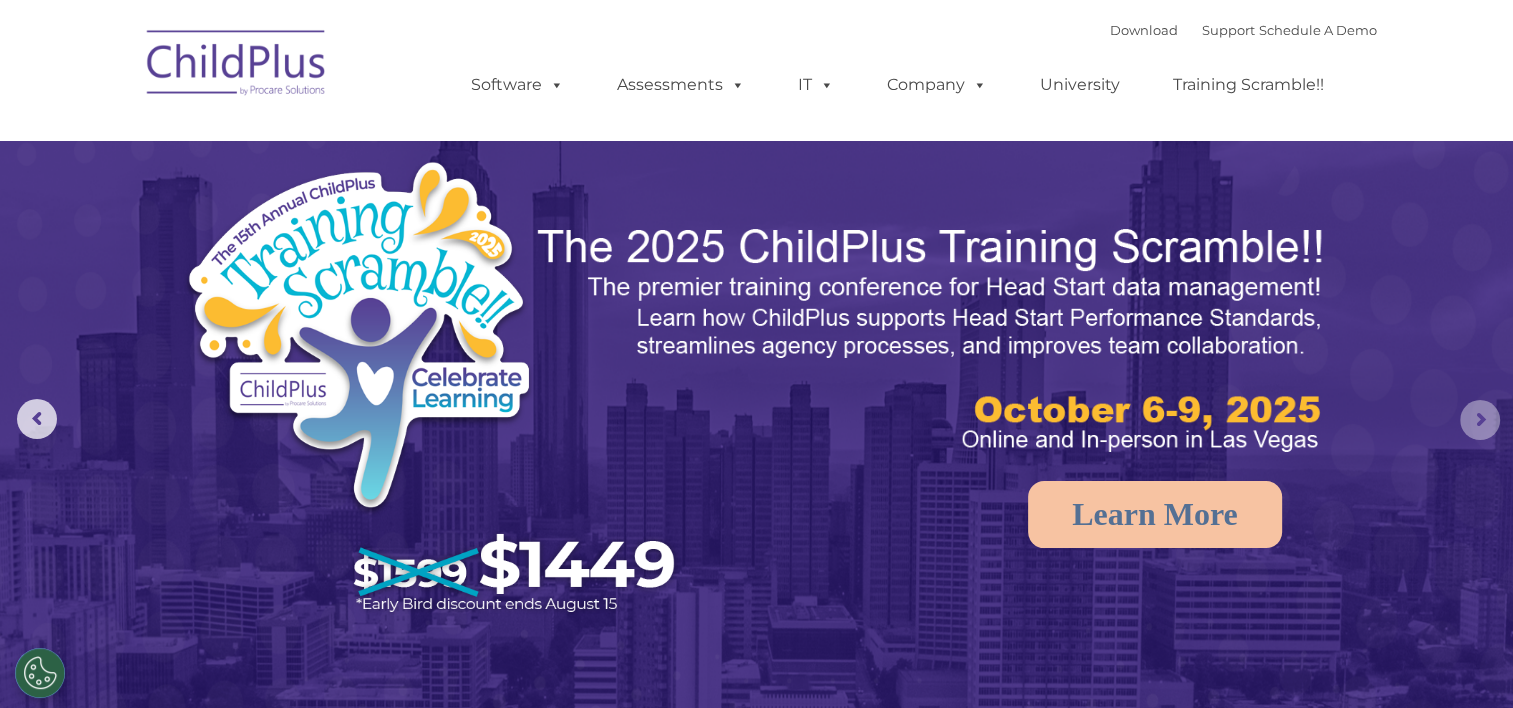 click 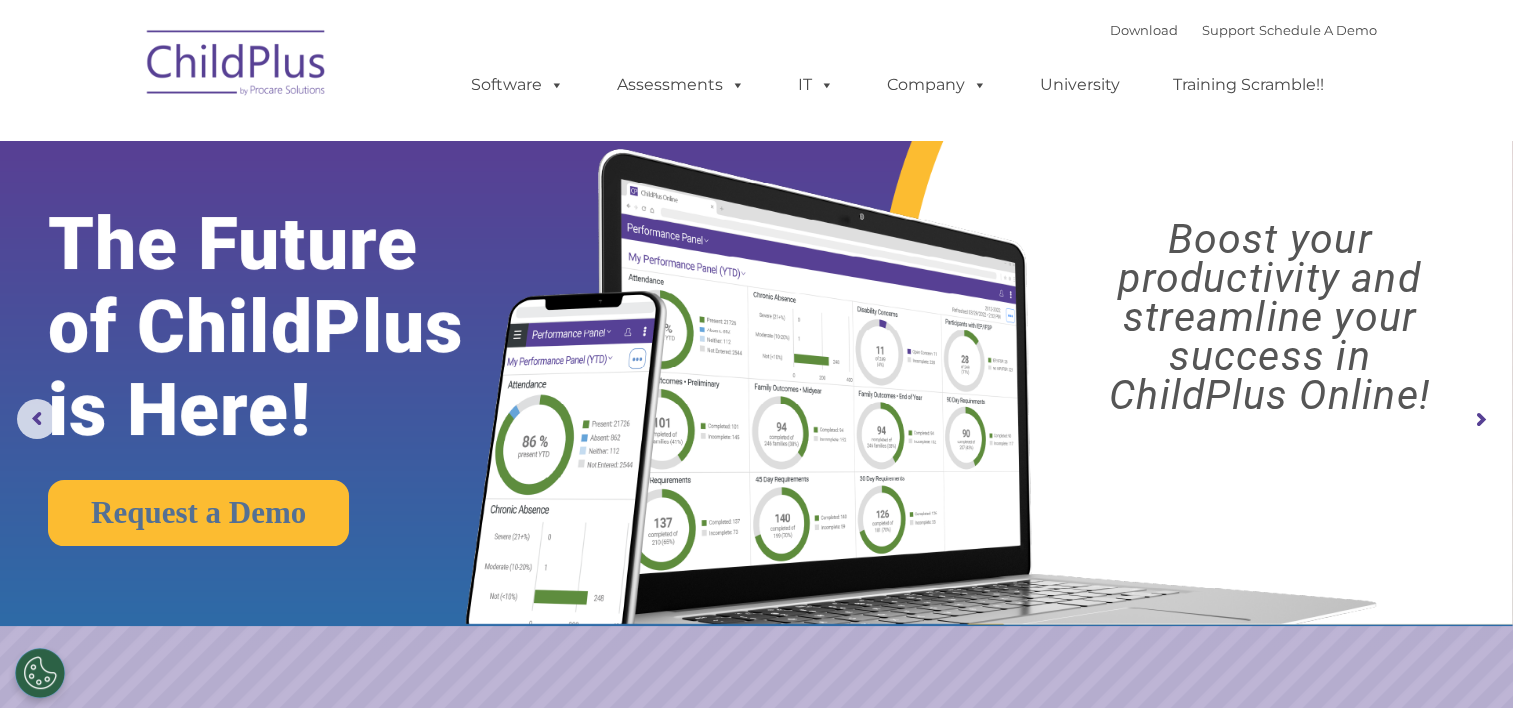 click 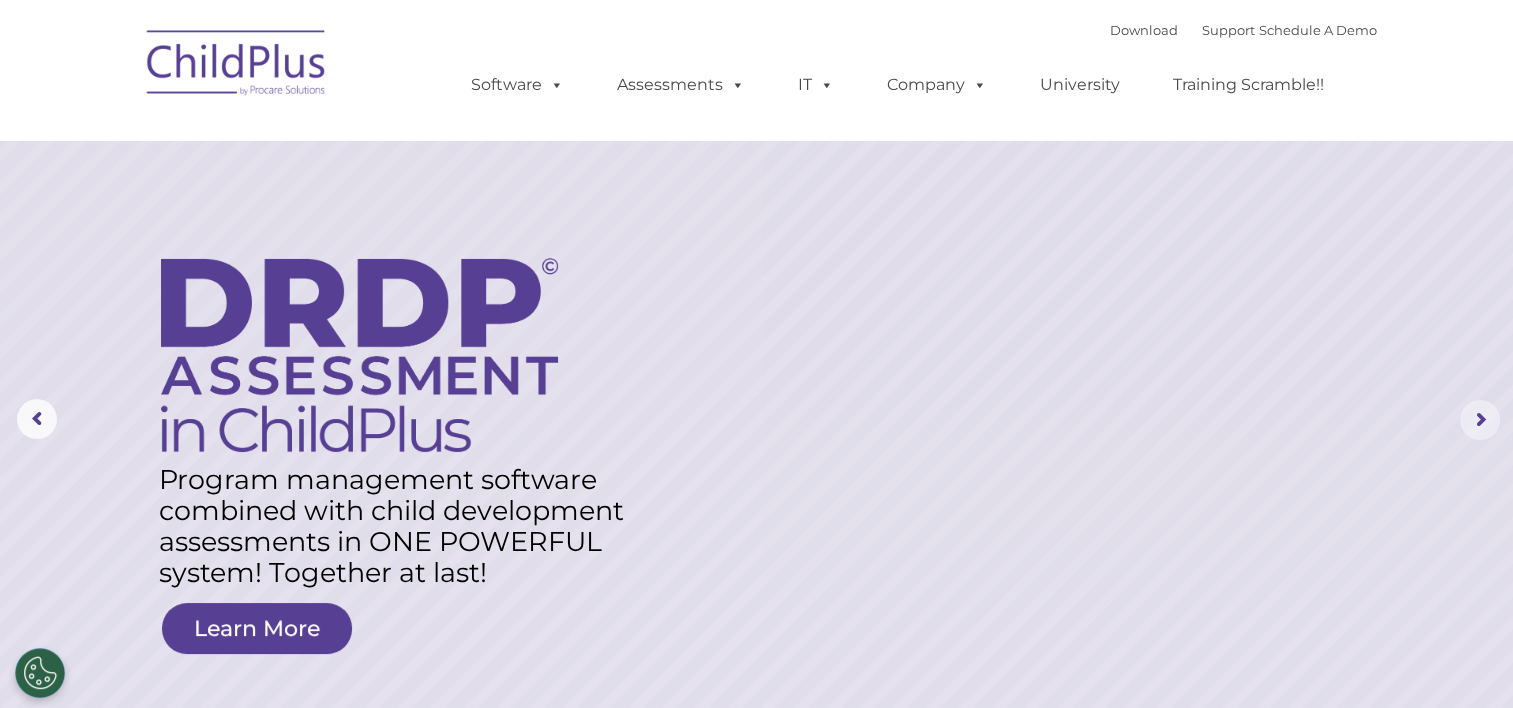 click 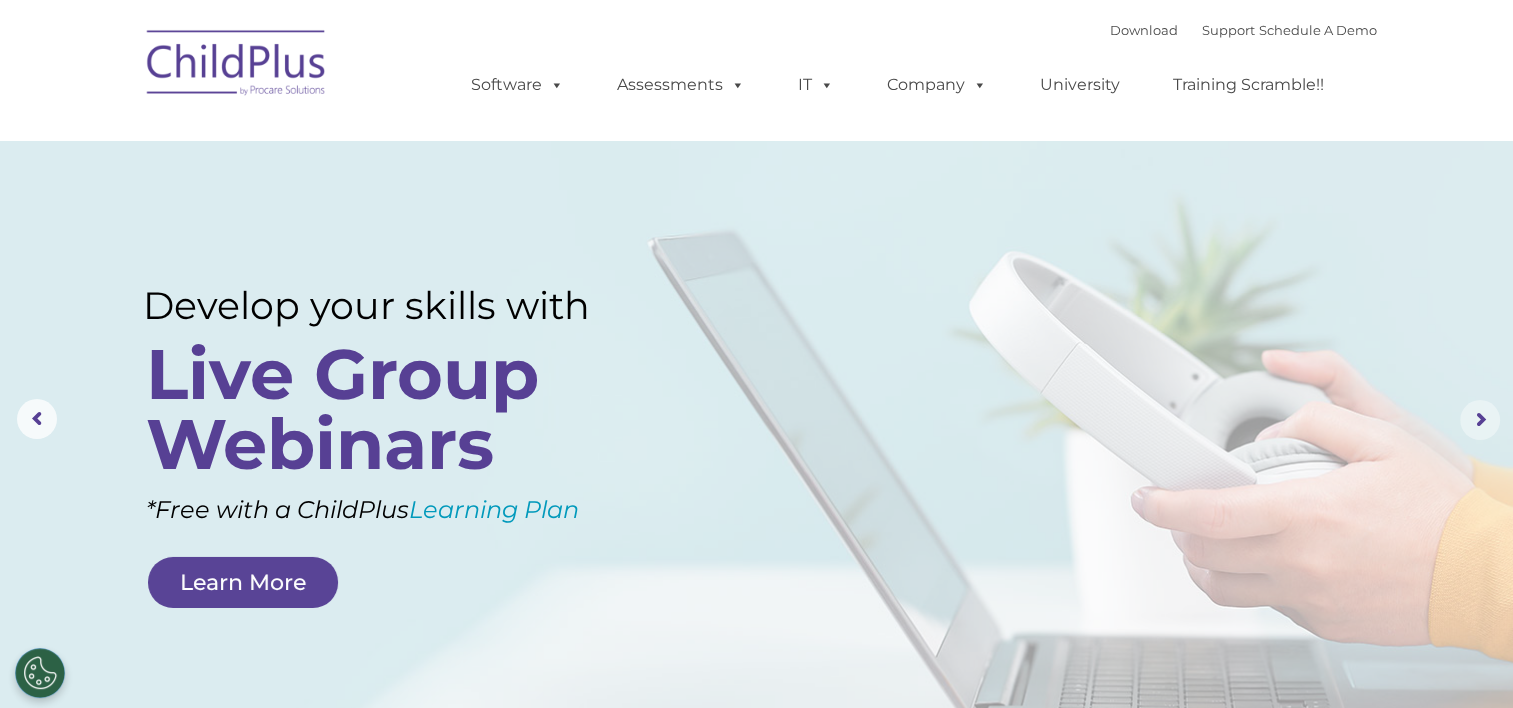 click 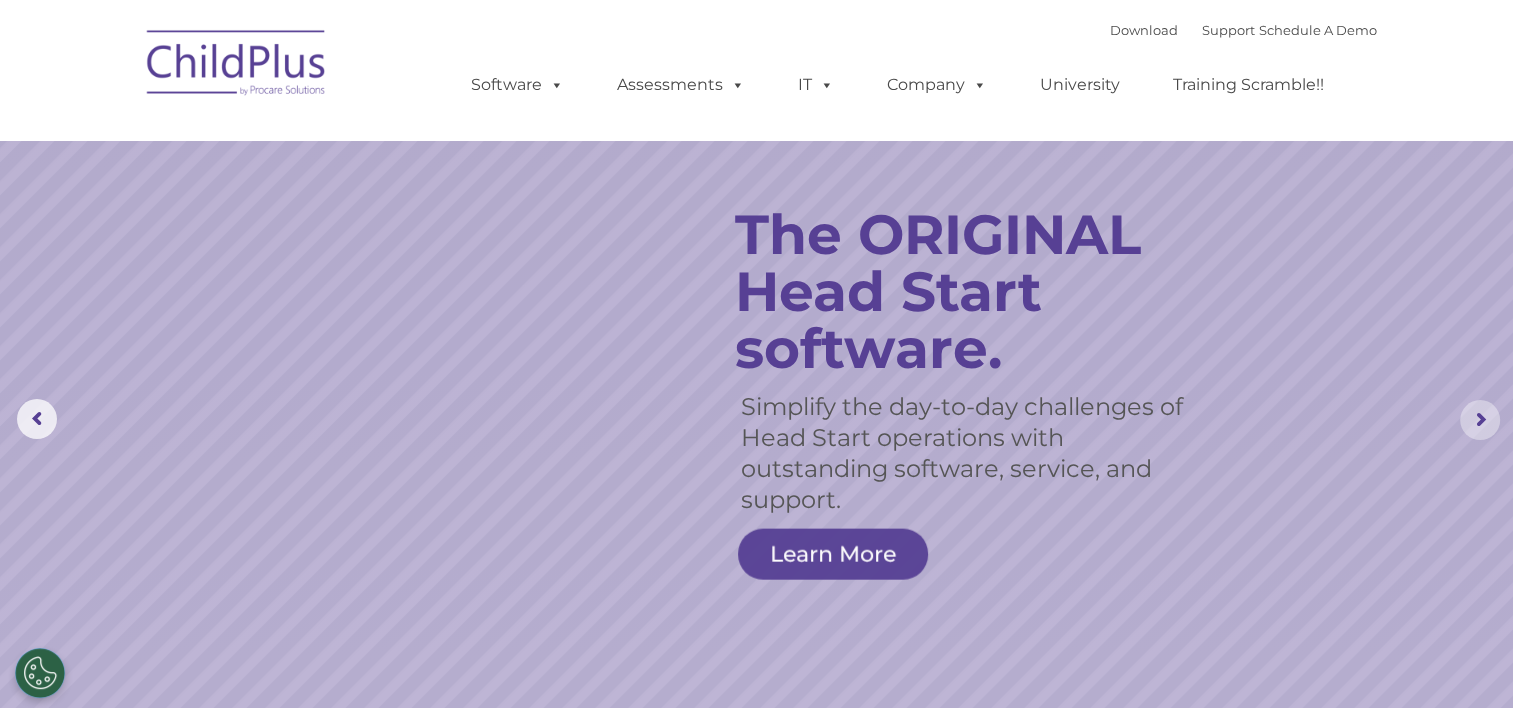 click 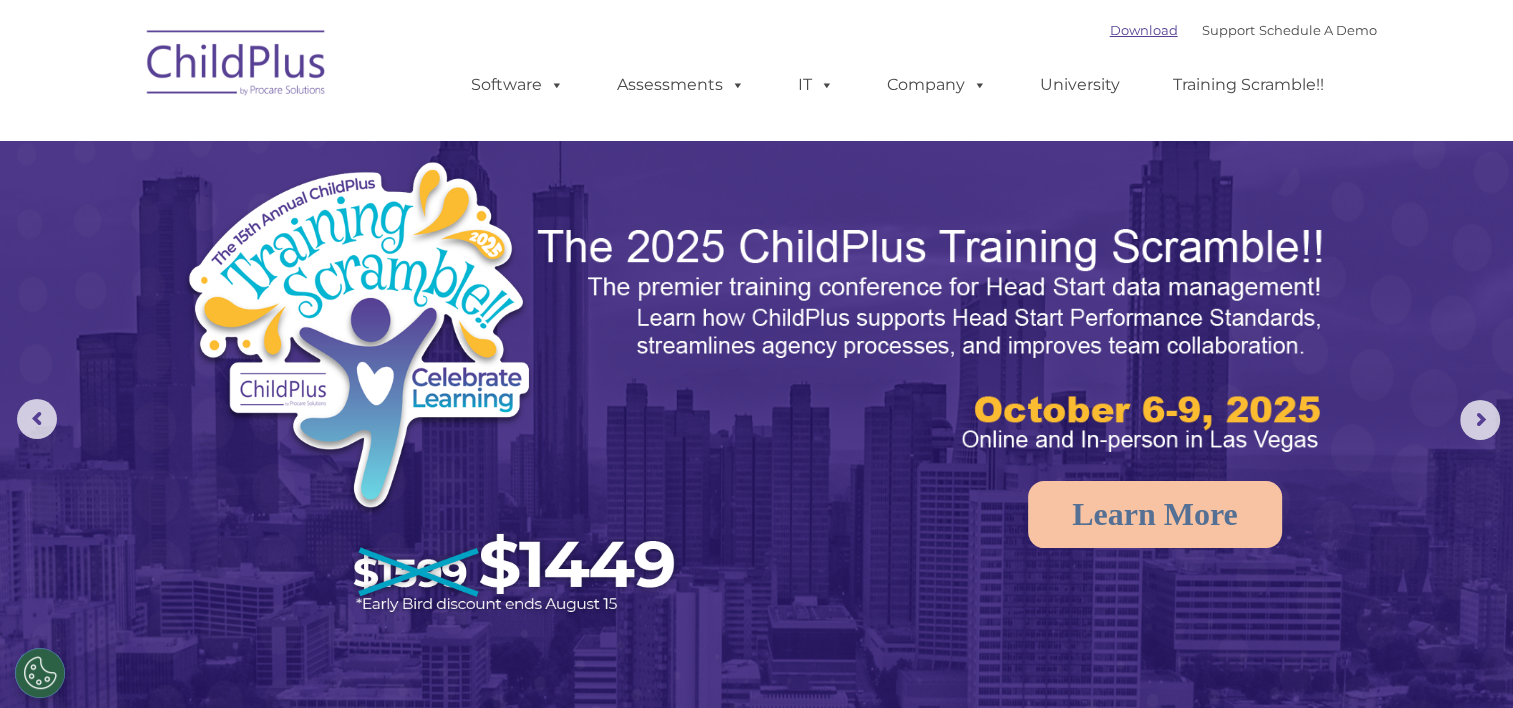 click on "Download" at bounding box center (1144, 30) 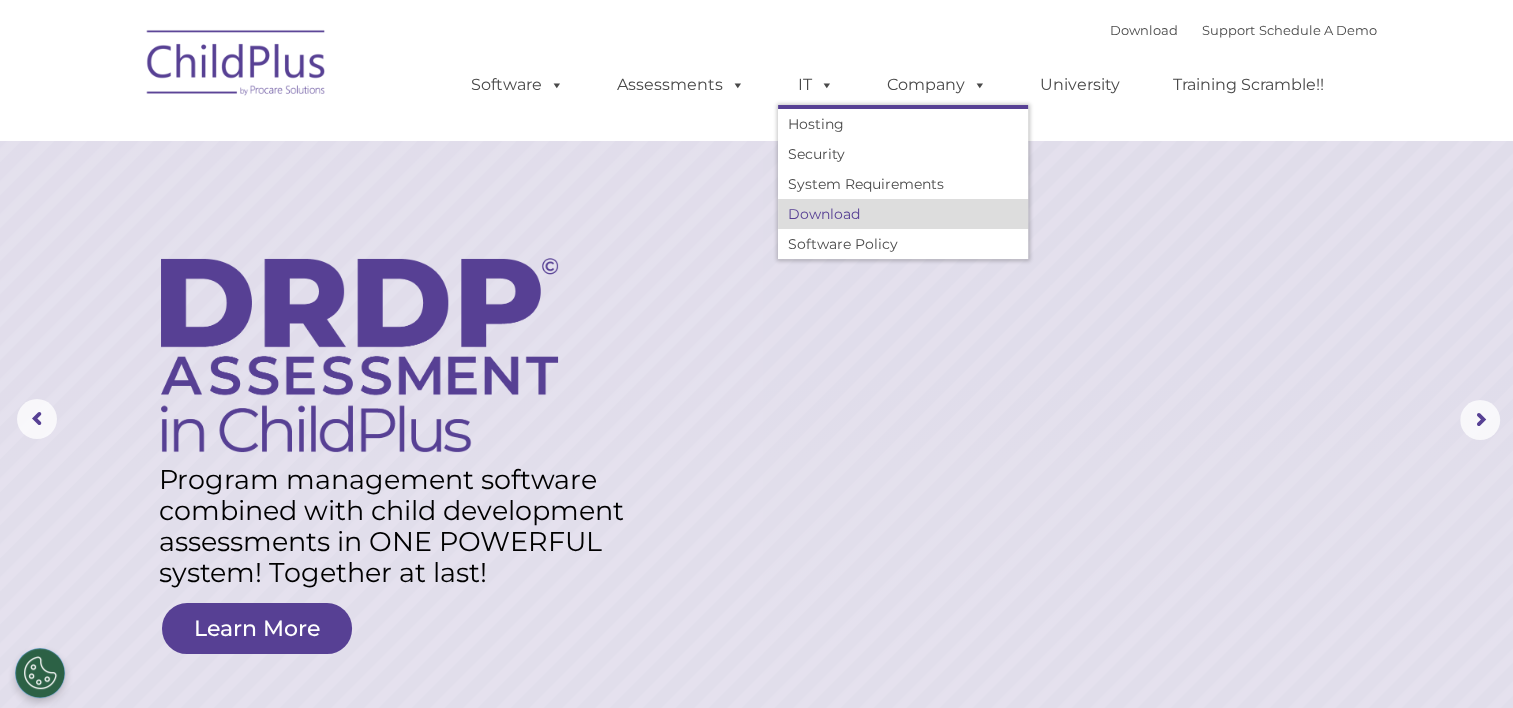 click on "Download" at bounding box center (903, 214) 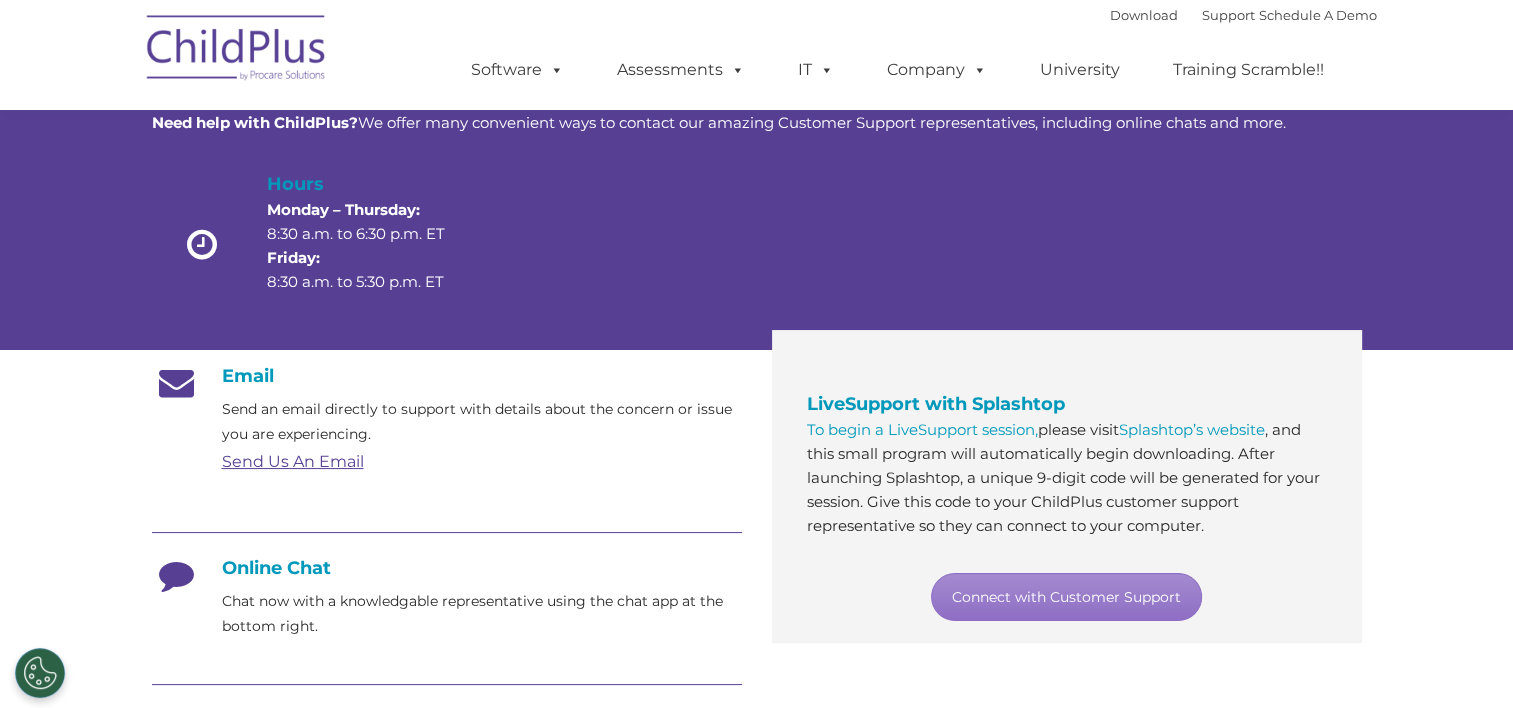 scroll, scrollTop: 0, scrollLeft: 0, axis: both 